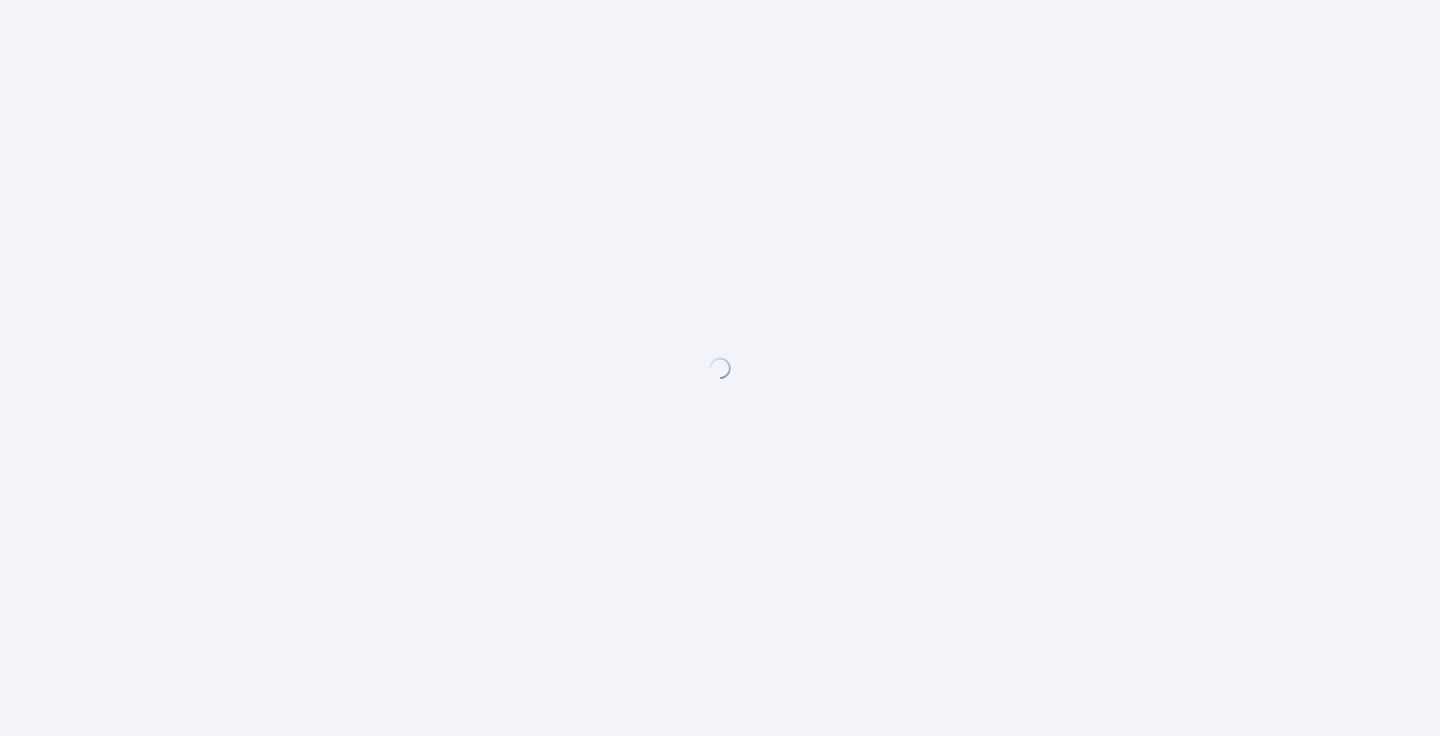 scroll, scrollTop: 0, scrollLeft: 0, axis: both 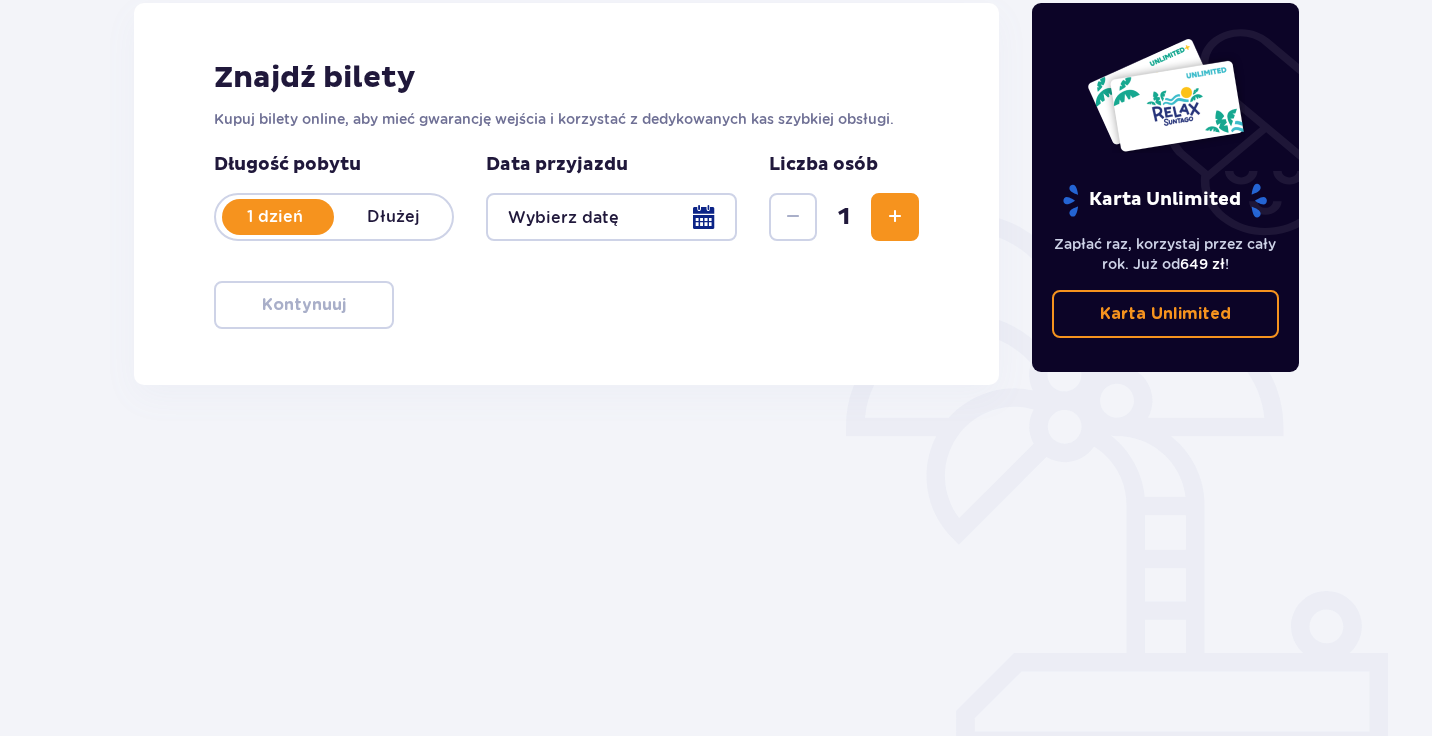 click at bounding box center [611, 217] 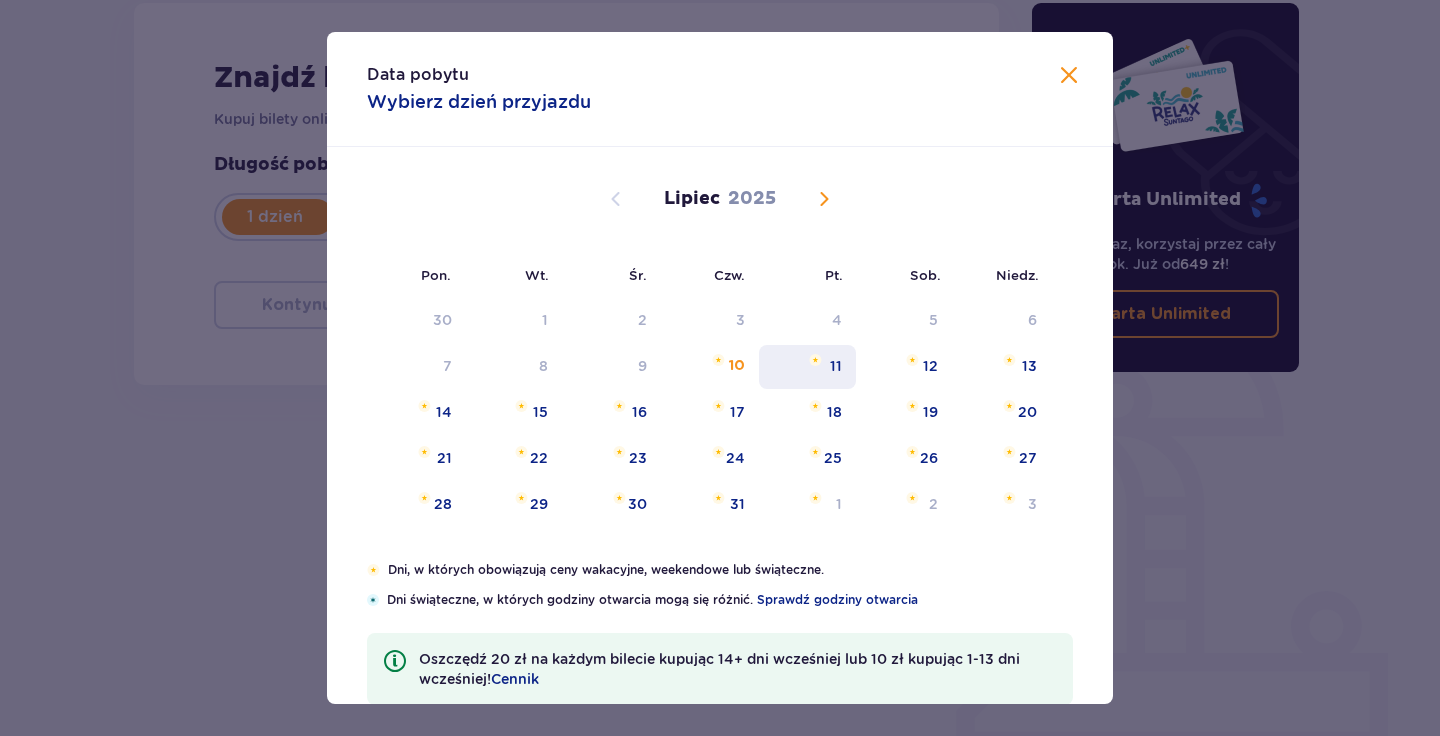 click on "11" at bounding box center [807, 367] 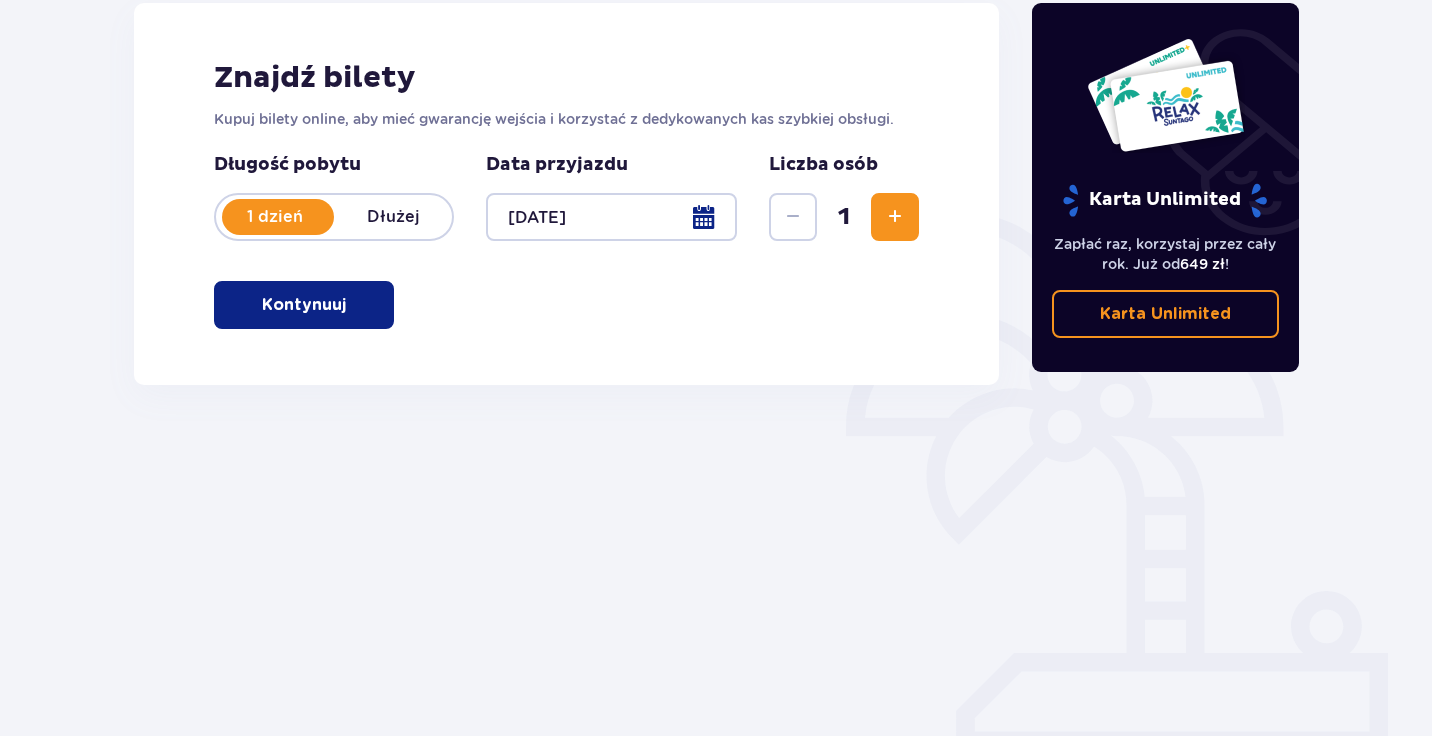 click at bounding box center (895, 217) 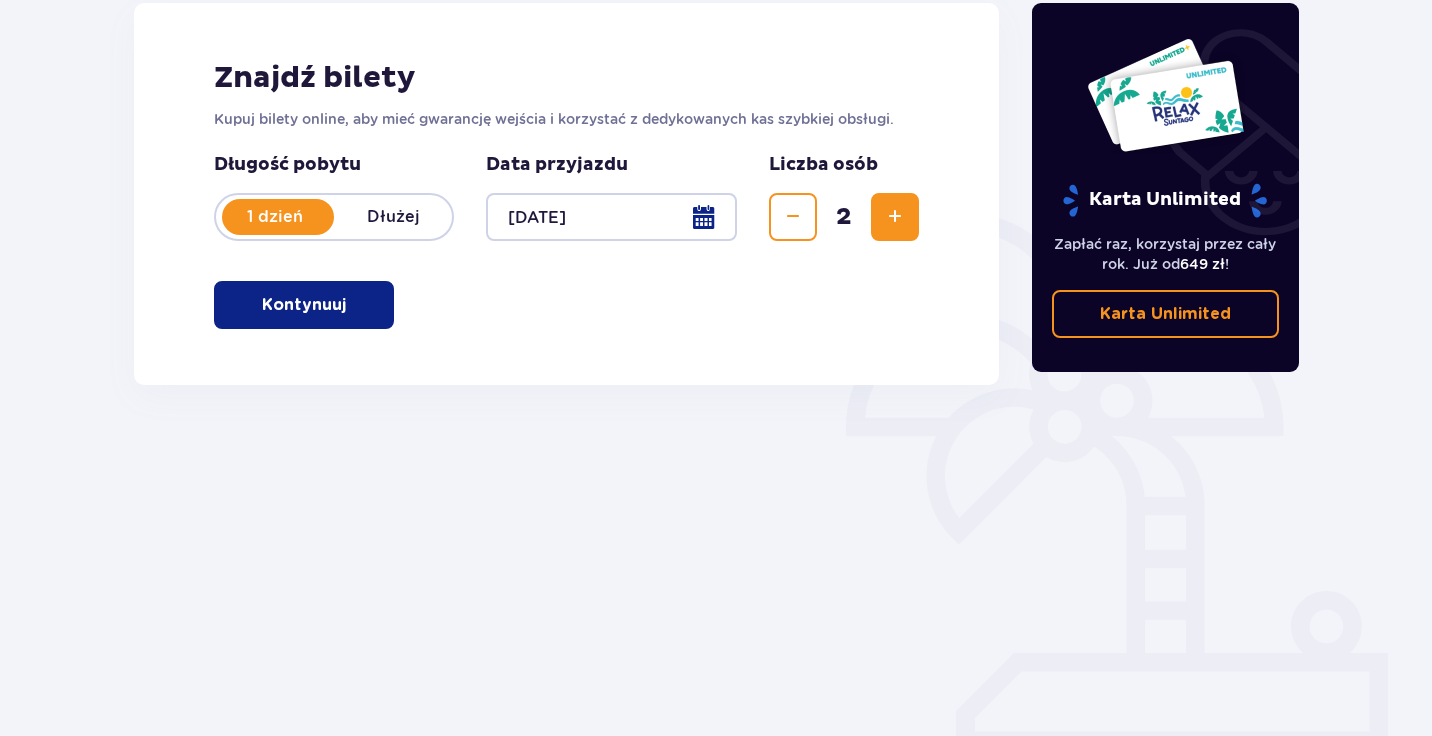 click at bounding box center (895, 217) 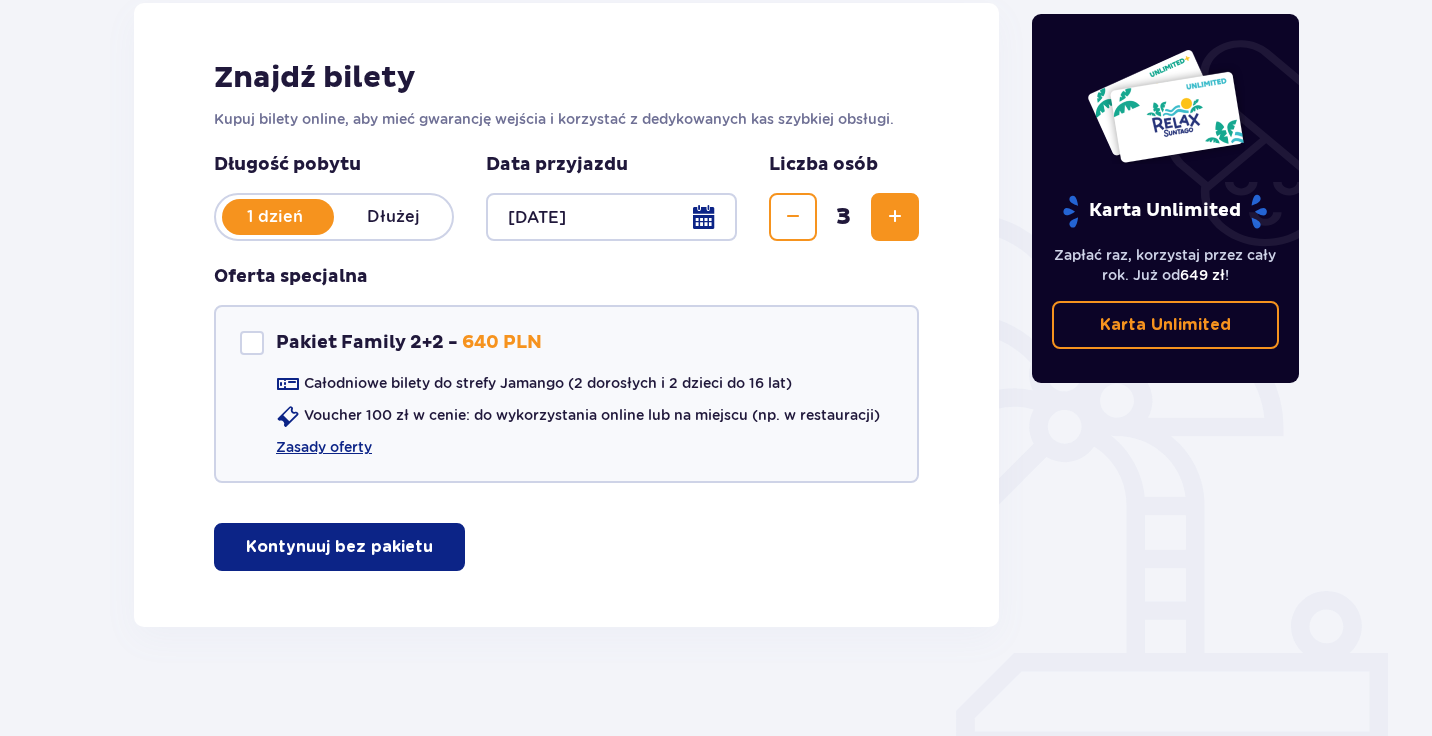 click on "Kontynuuj bez pakietu" at bounding box center [339, 547] 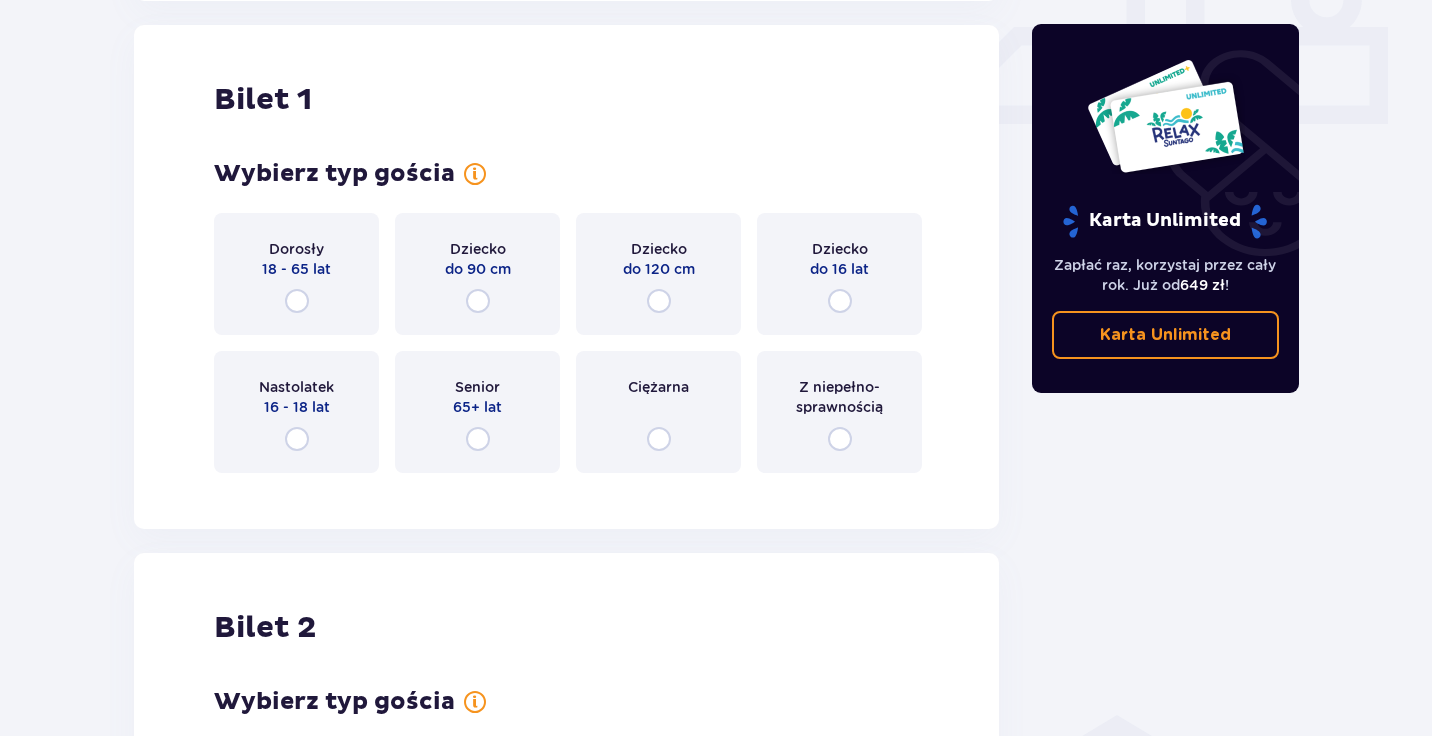 scroll, scrollTop: 910, scrollLeft: 0, axis: vertical 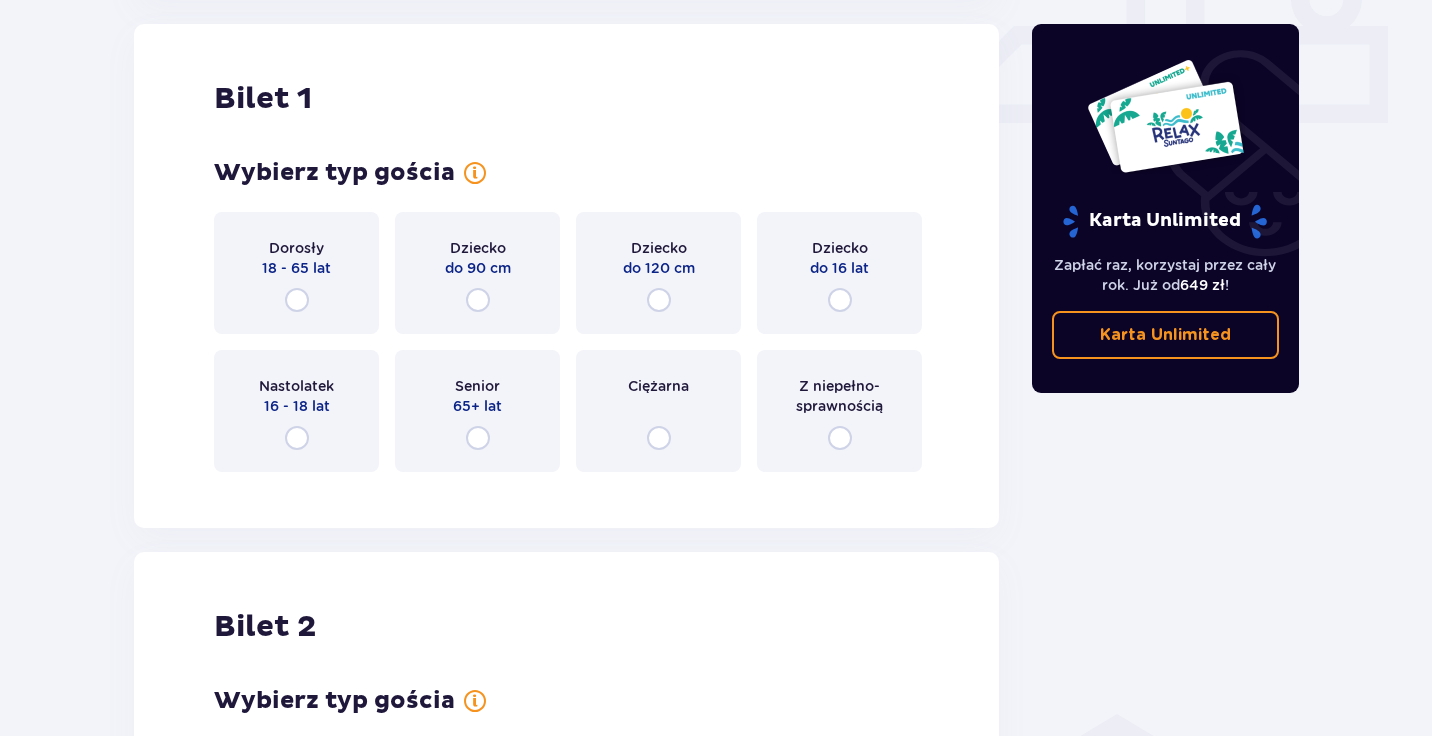click on "Dorosły 18 - 65 lat" at bounding box center [296, 273] 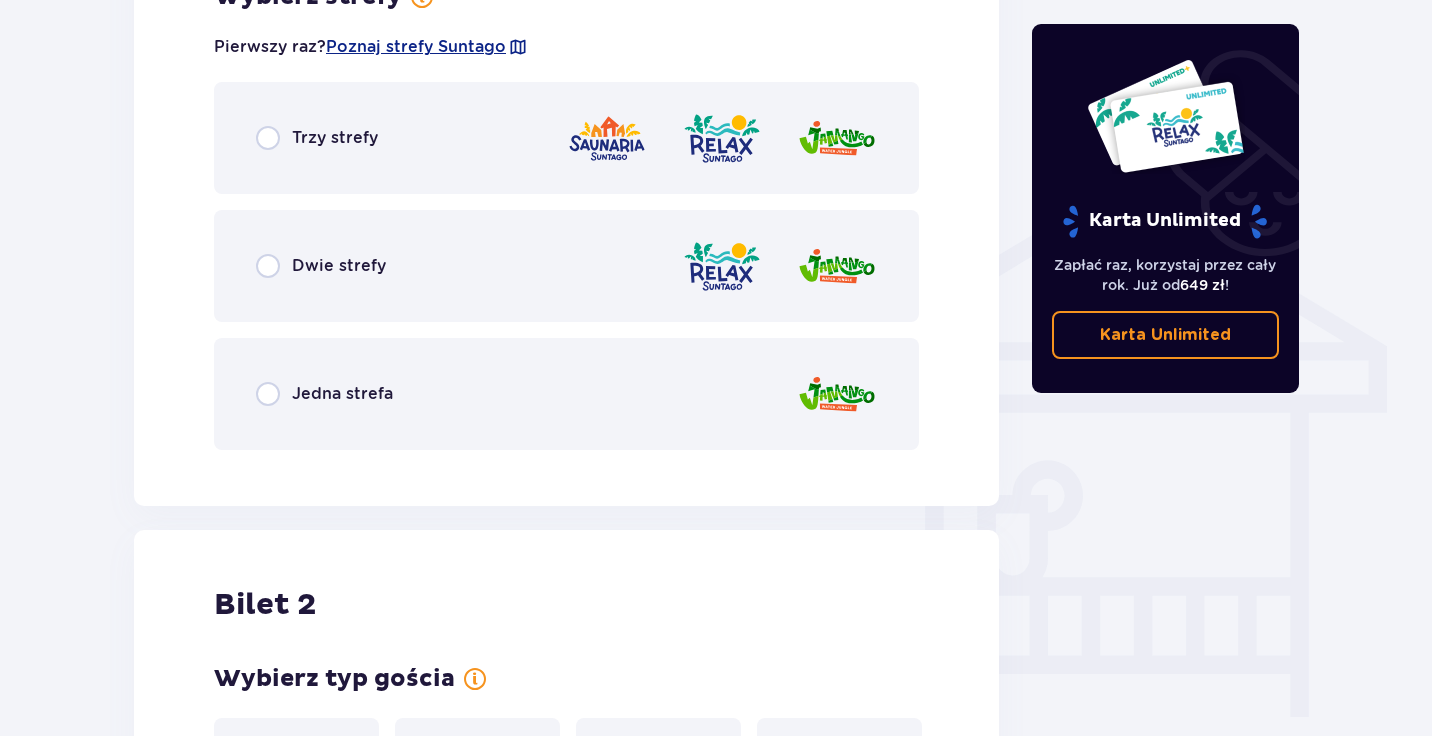 click on "Jedna strefa" at bounding box center [566, 394] 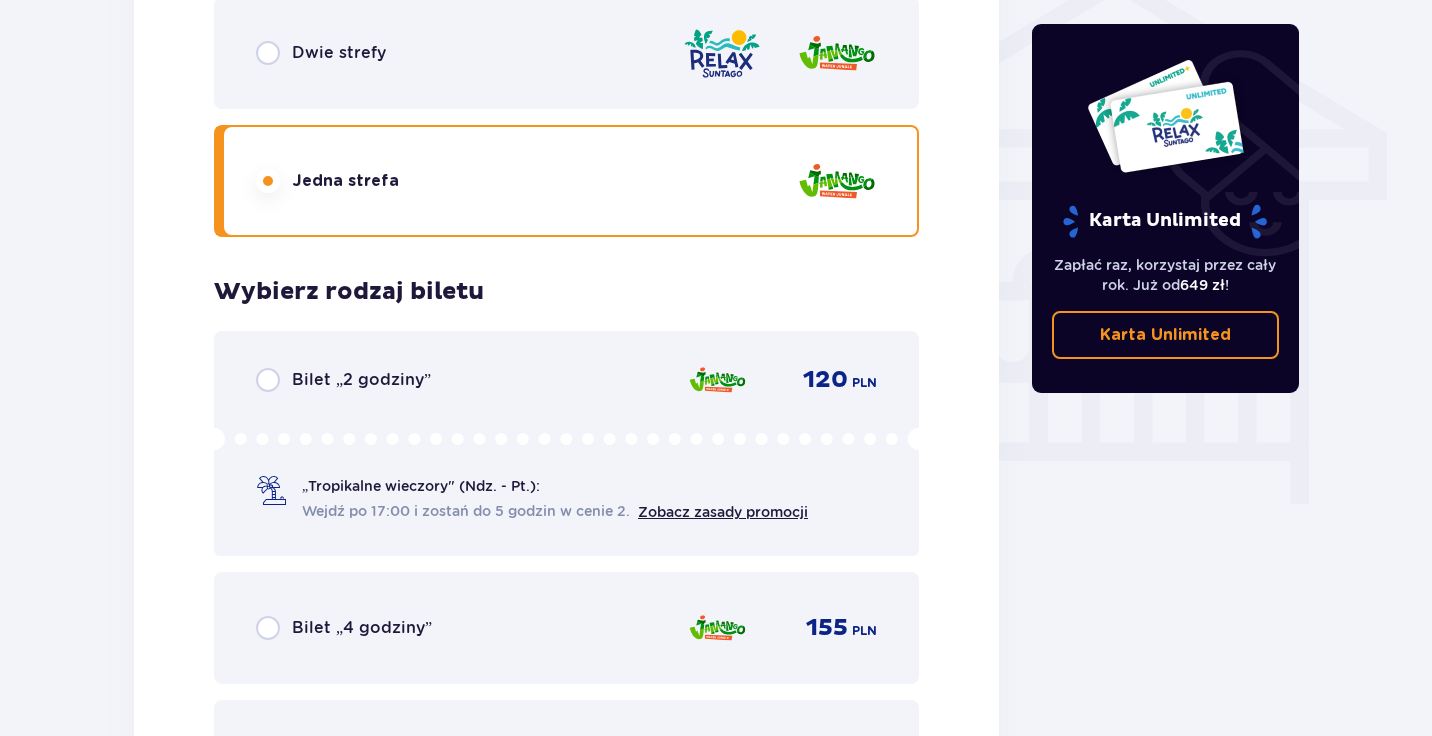 click on "Dwie strefy" at bounding box center (566, 53) 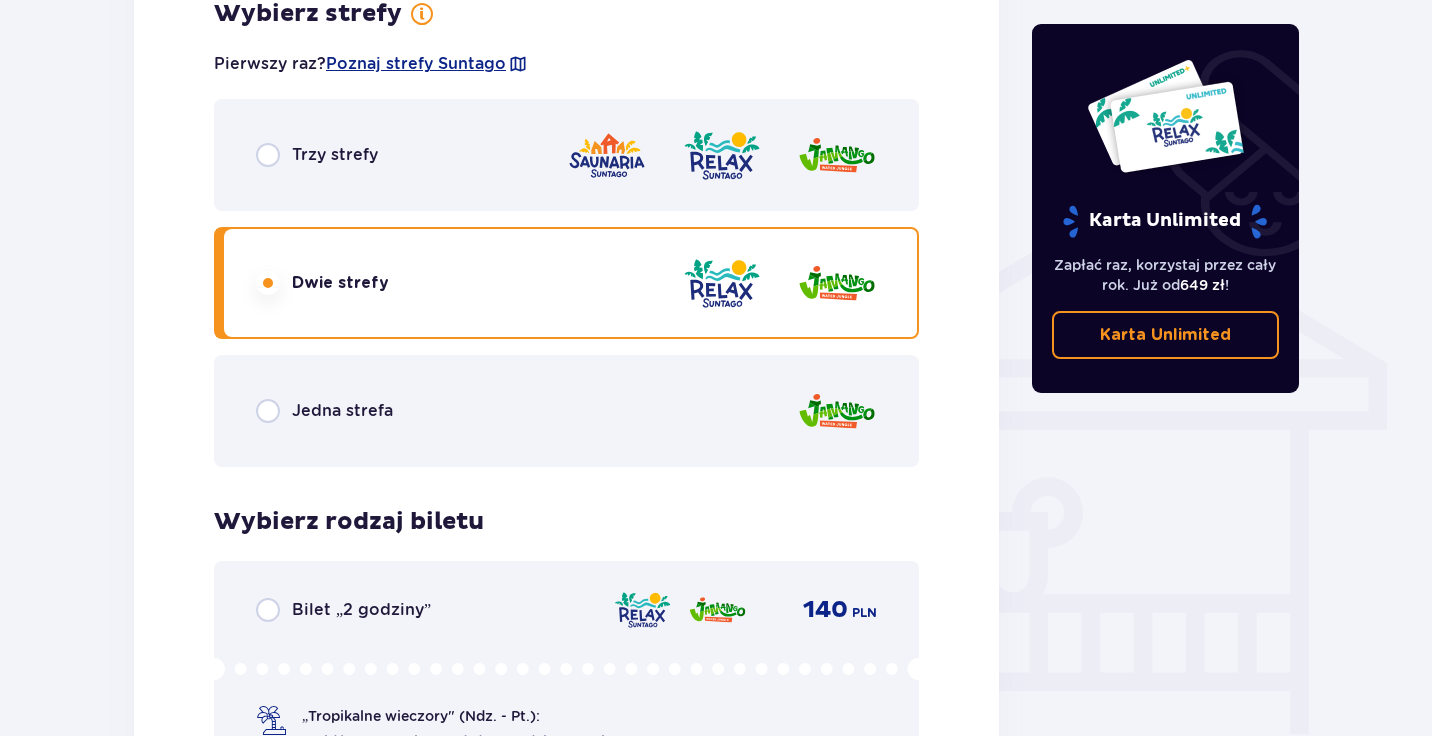 click on "Trzy strefy" at bounding box center [566, 155] 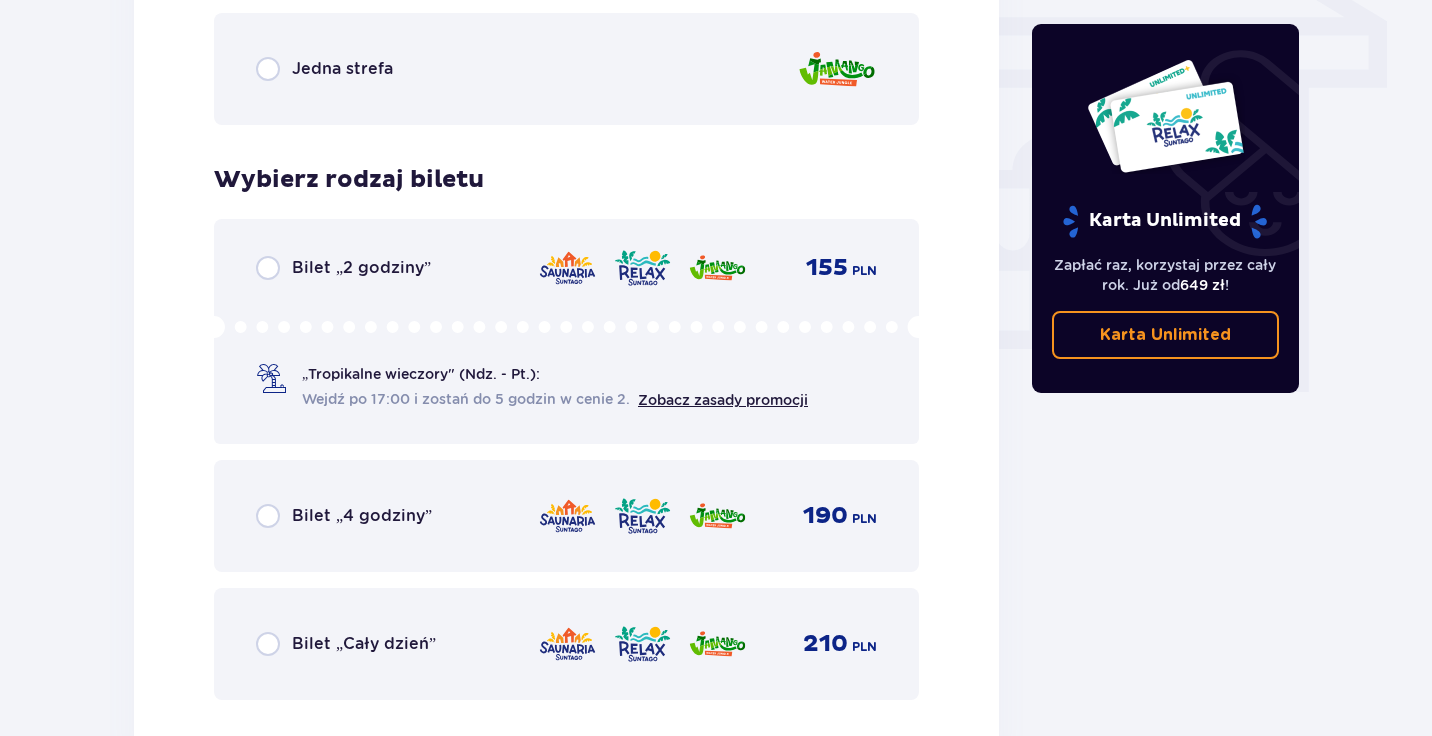 scroll, scrollTop: 1742, scrollLeft: 0, axis: vertical 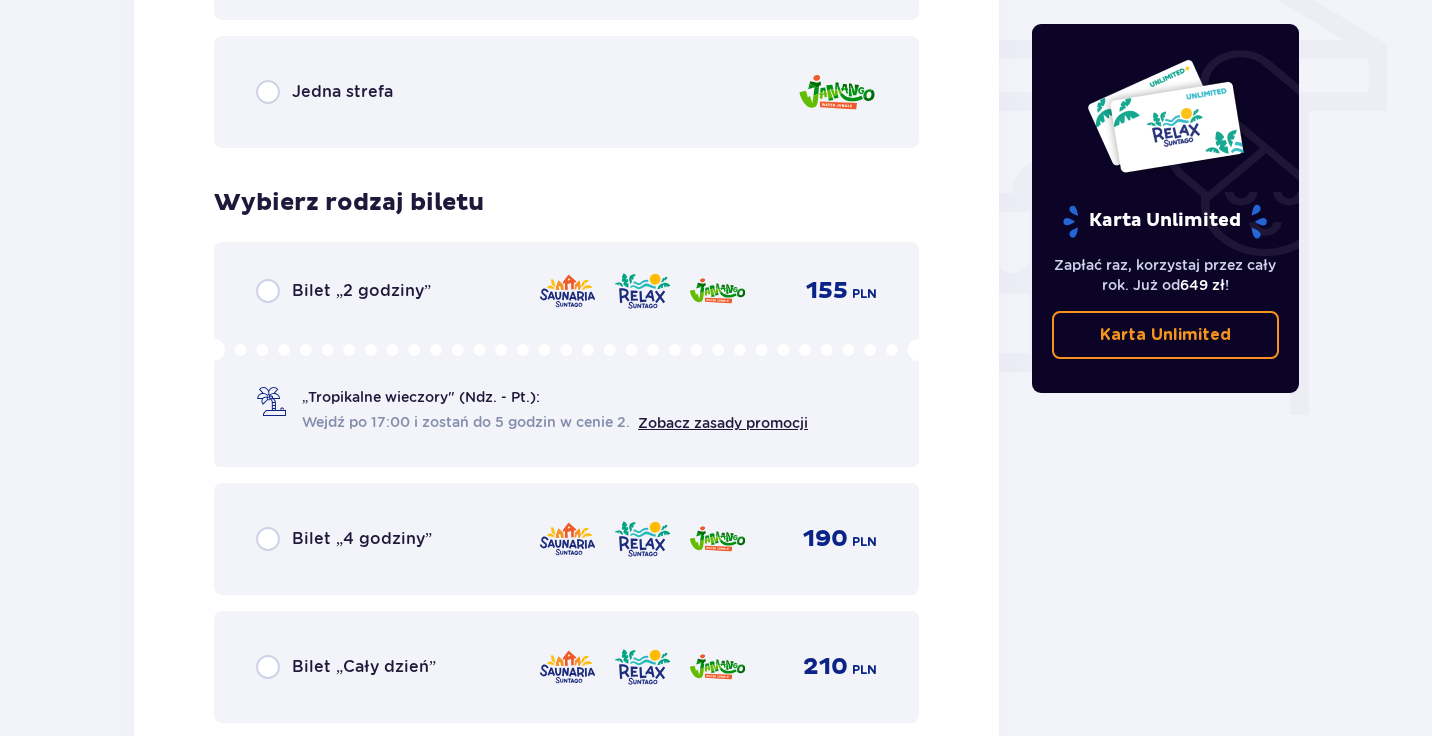 click on "Jedna strefa" at bounding box center (566, 92) 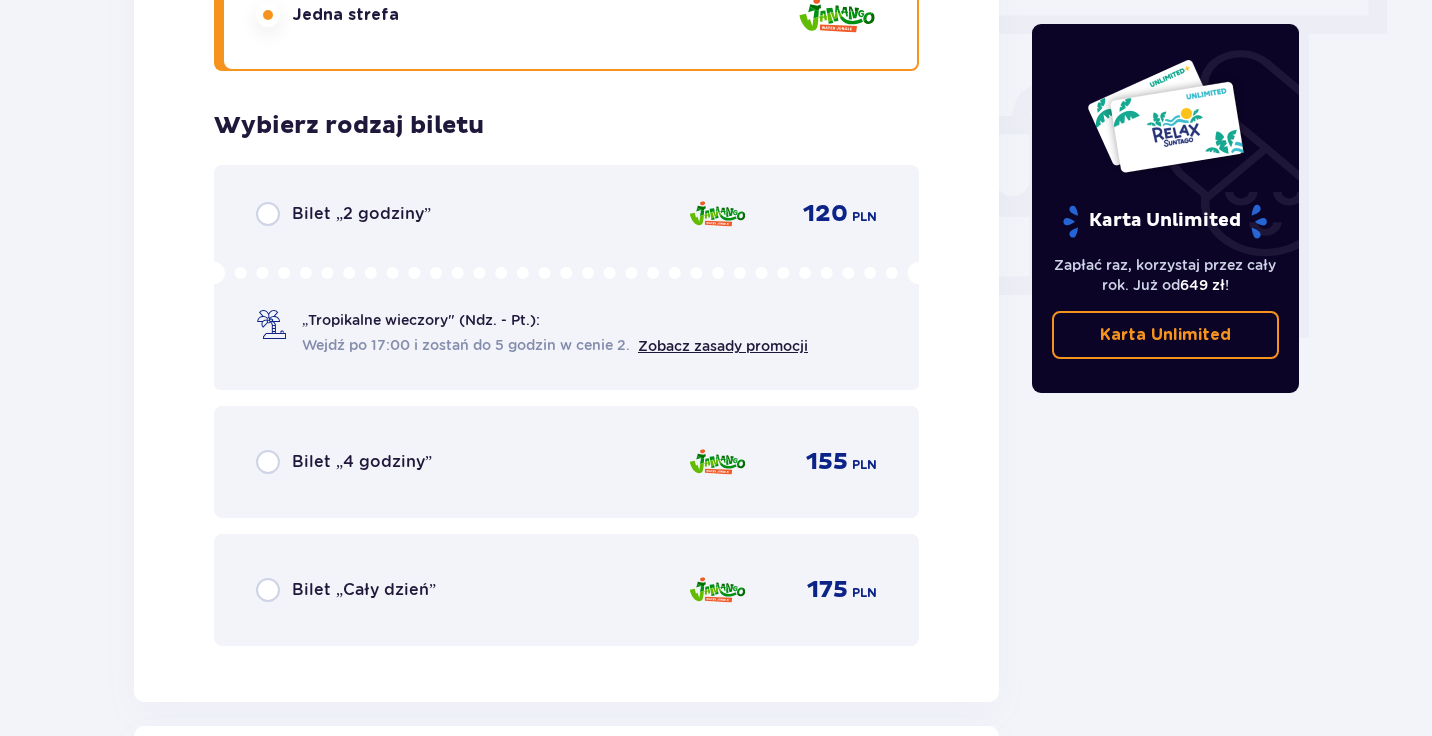 click on "Bilet „2 godziny” 120 PLN „Tropikalne wieczory" (Ndz. - Pt.): Wejdź po 17:00 i zostań do 5 godzin w cenie 2. Zobacz zasady promocji" at bounding box center [566, 277] 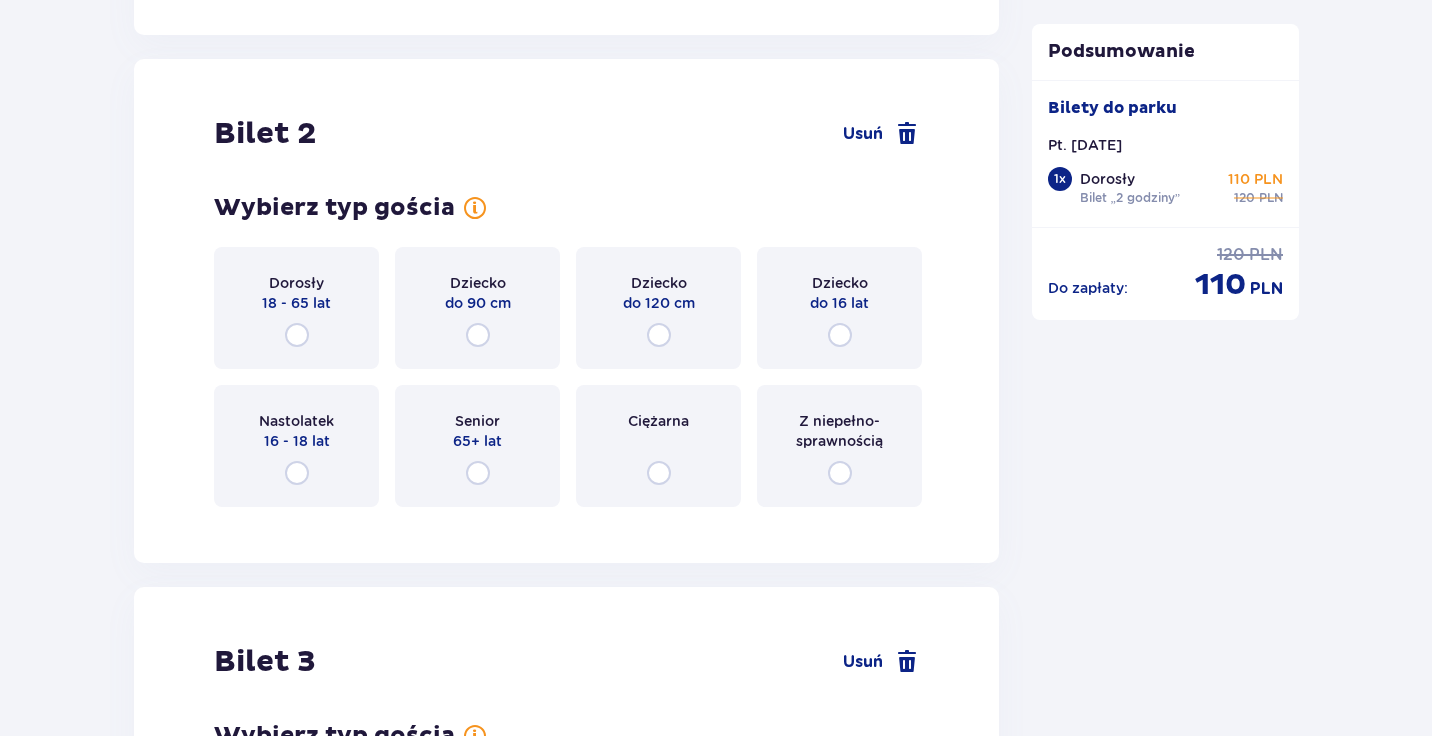 scroll, scrollTop: 2521, scrollLeft: 0, axis: vertical 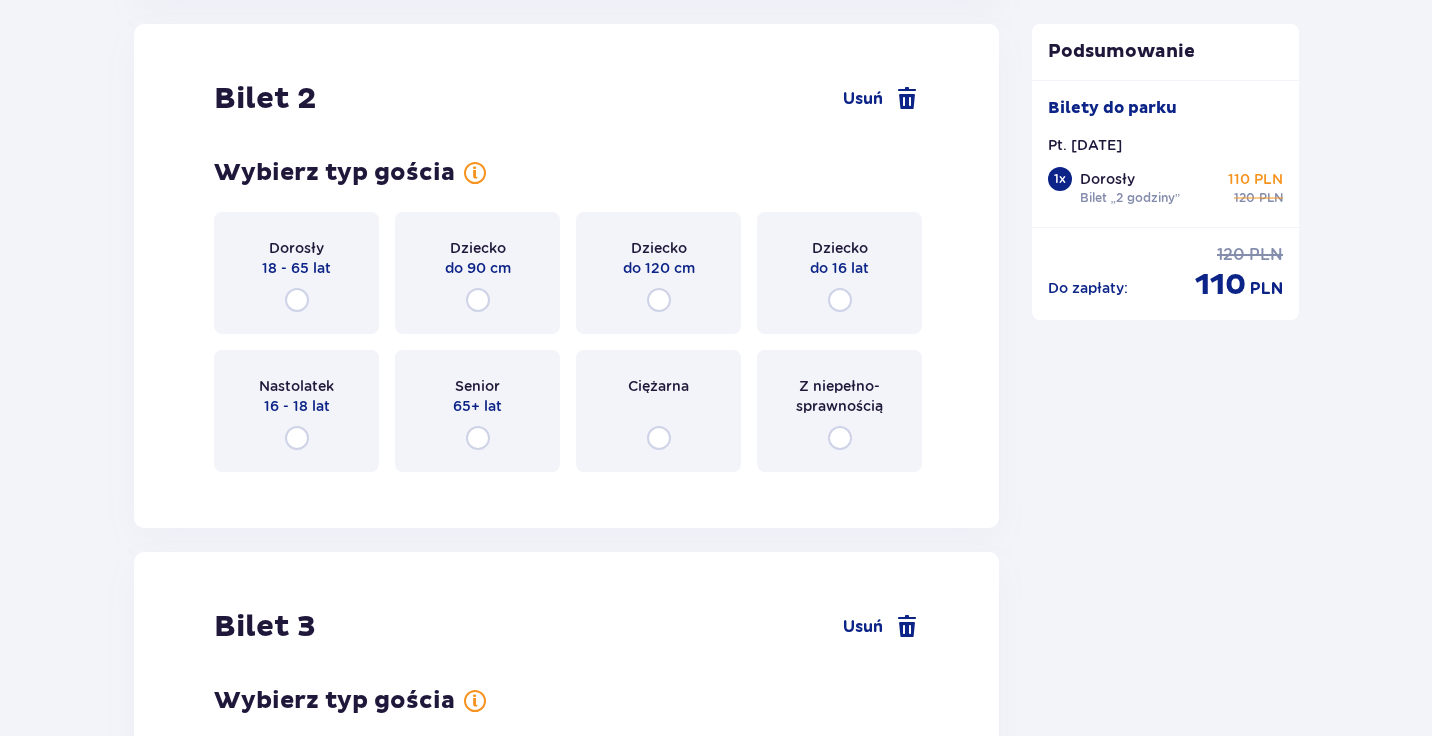 click on "Dziecko do 16 lat" at bounding box center (839, 273) 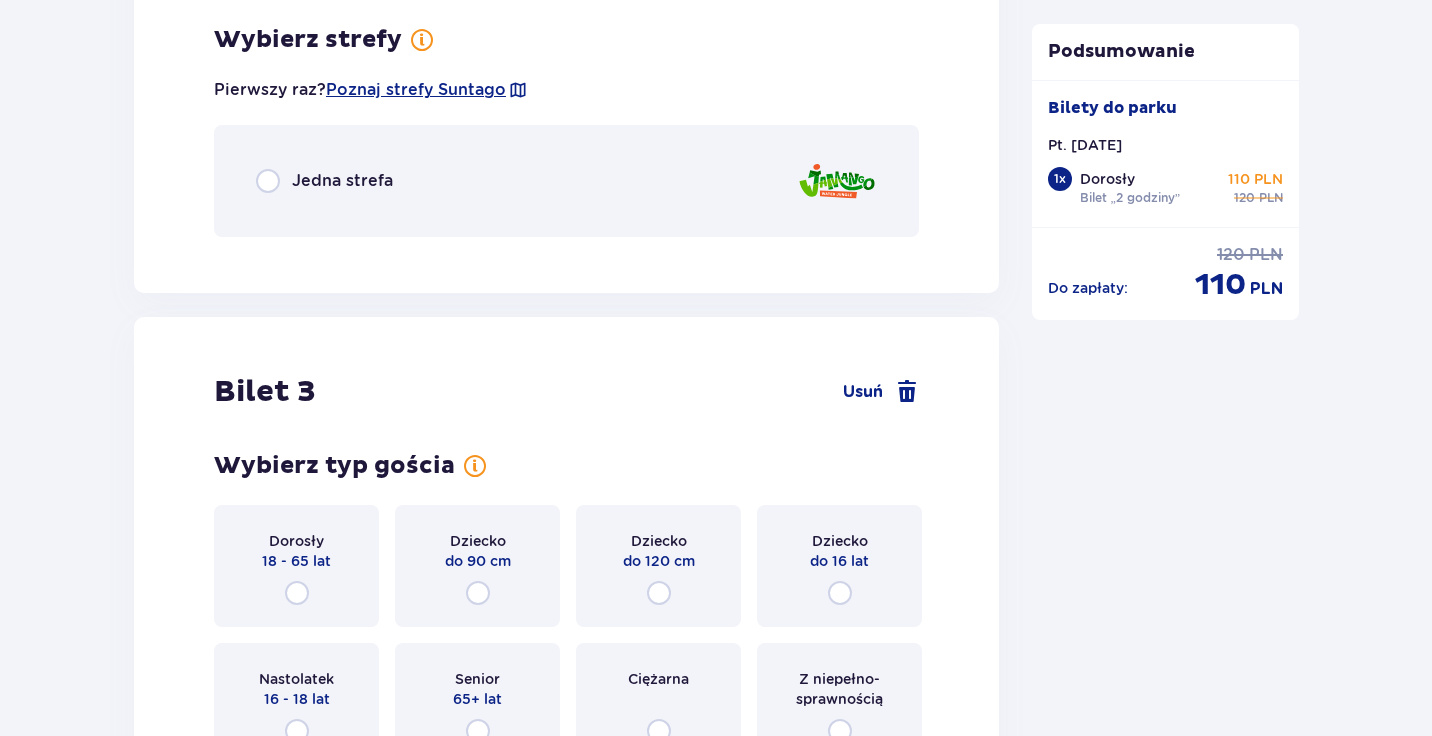 scroll, scrollTop: 3009, scrollLeft: 0, axis: vertical 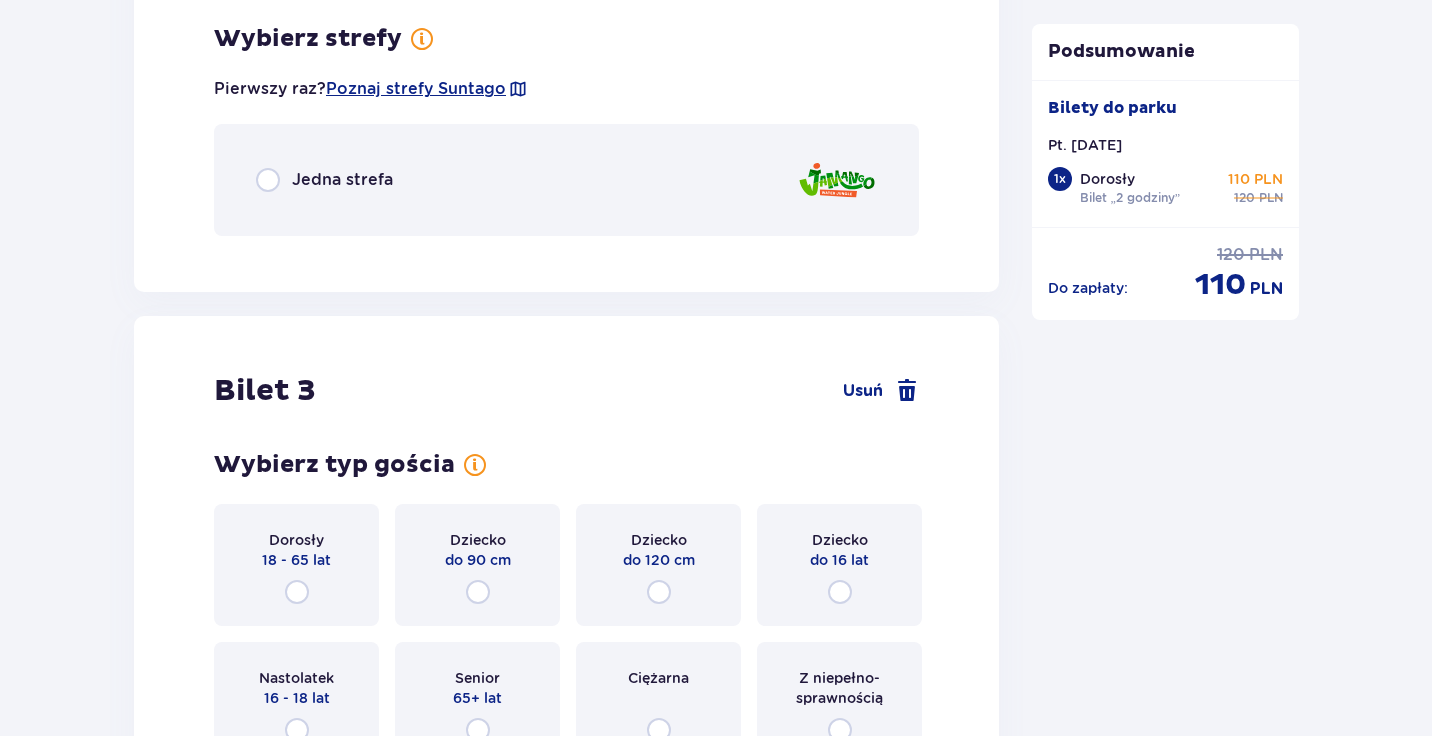 click on "Jedna strefa" at bounding box center [566, 180] 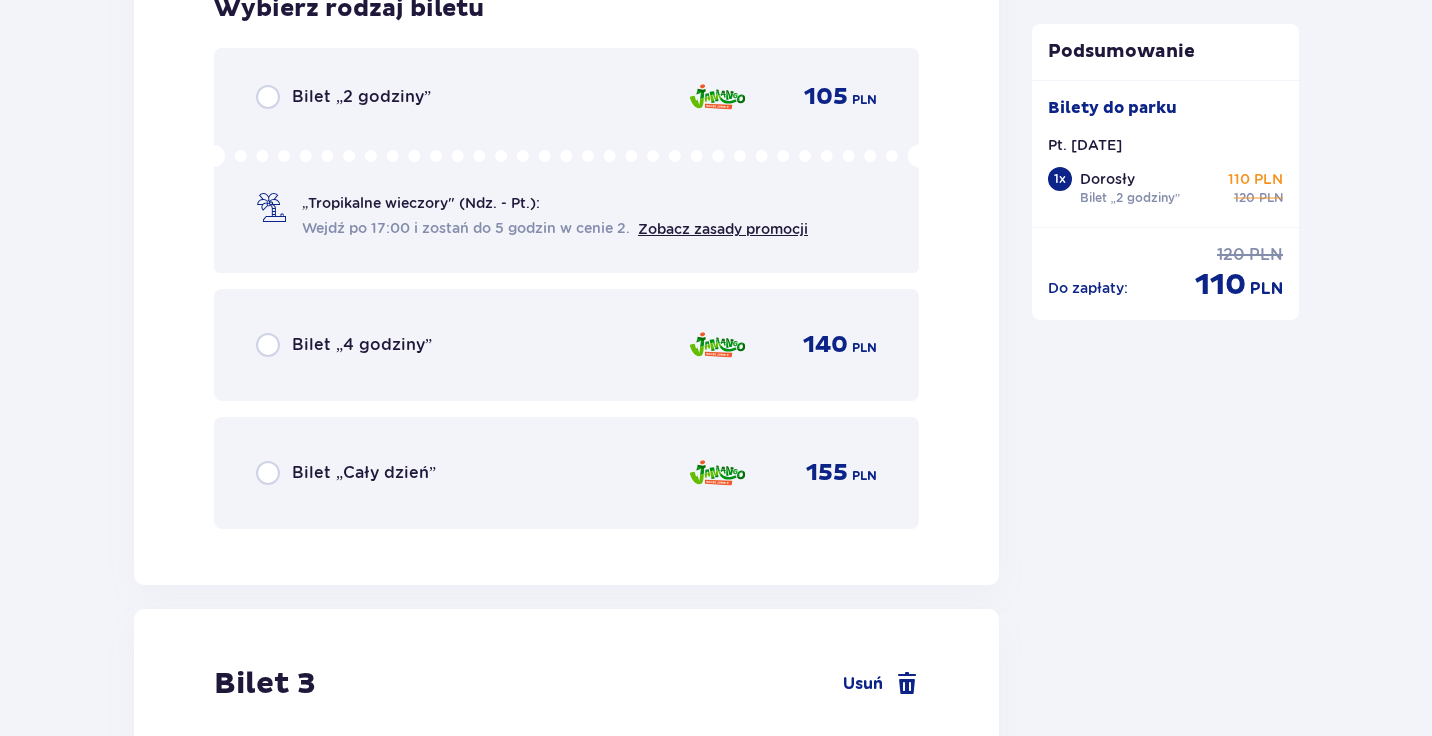 scroll, scrollTop: 3292, scrollLeft: 0, axis: vertical 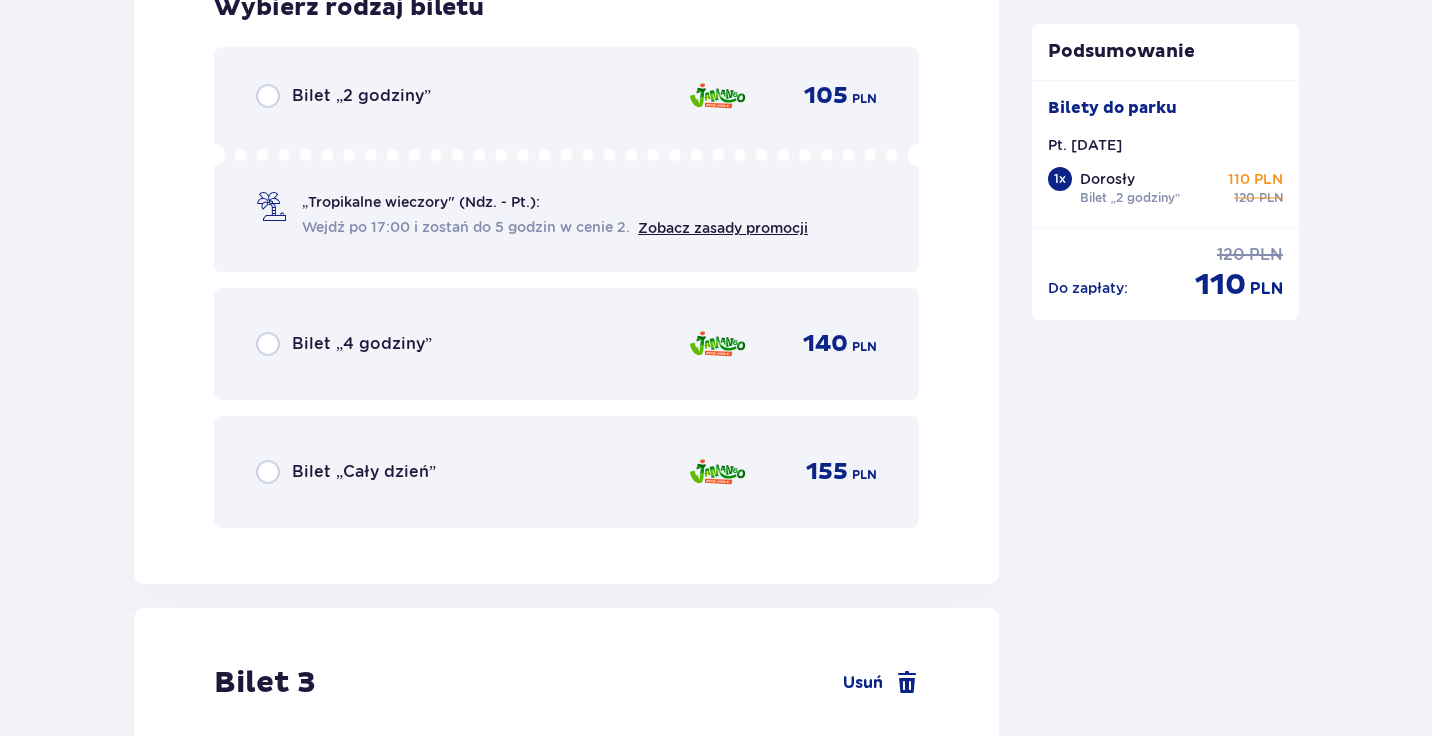 click on "Bilet „2 godziny” 105 PLN „Tropikalne wieczory" (Ndz. - Pt.): Wejdź po 17:00 i zostań do 5 godzin w cenie 2. Zobacz zasady promocji" at bounding box center [566, 159] 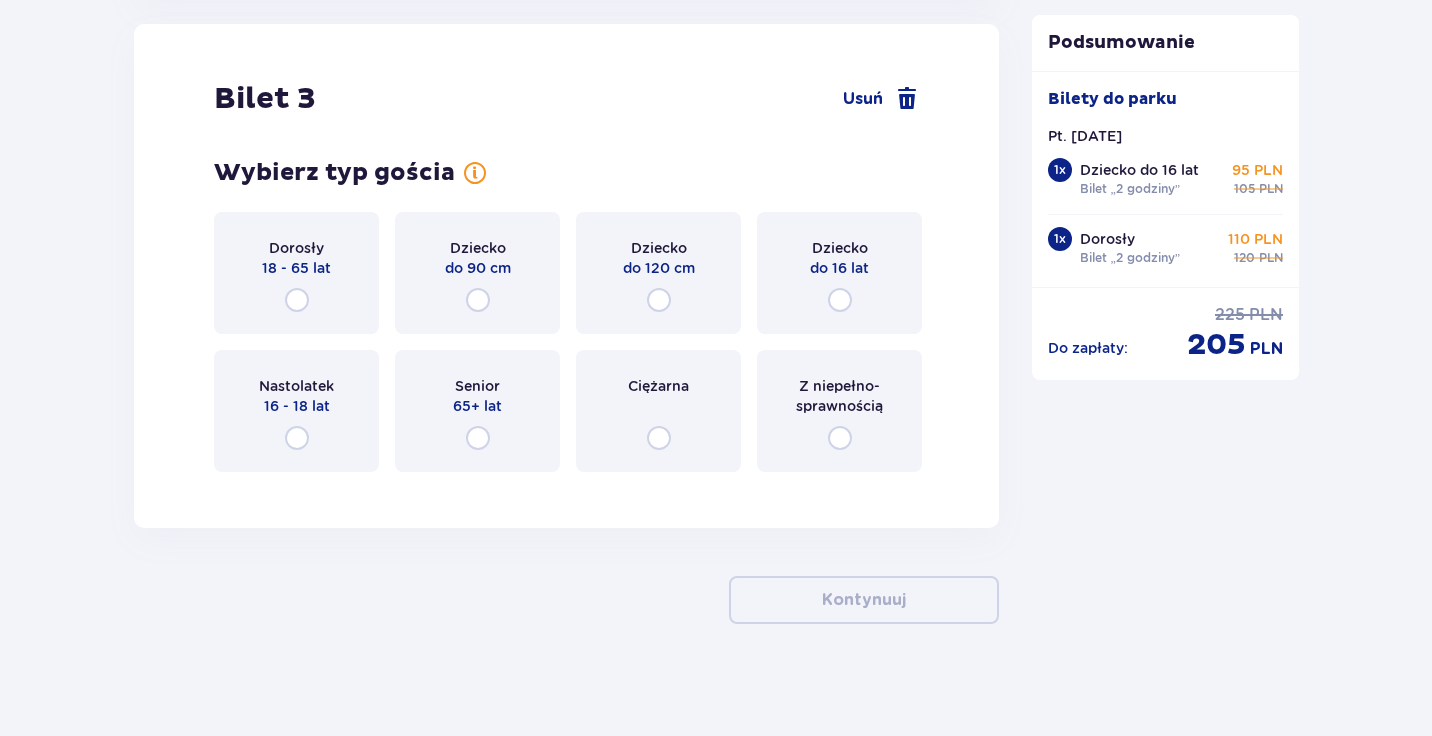 scroll, scrollTop: 3884, scrollLeft: 0, axis: vertical 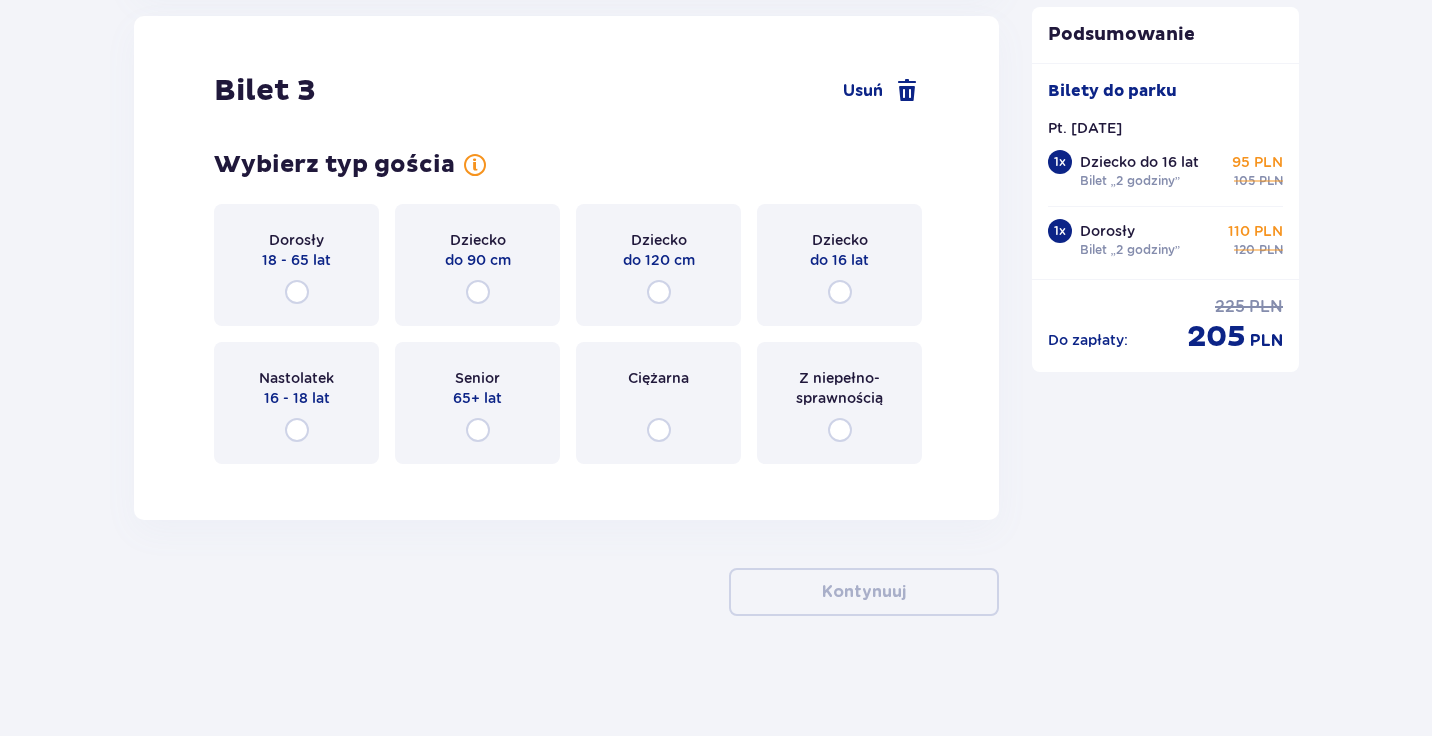 click on "Dziecko do 16 lat" at bounding box center (839, 265) 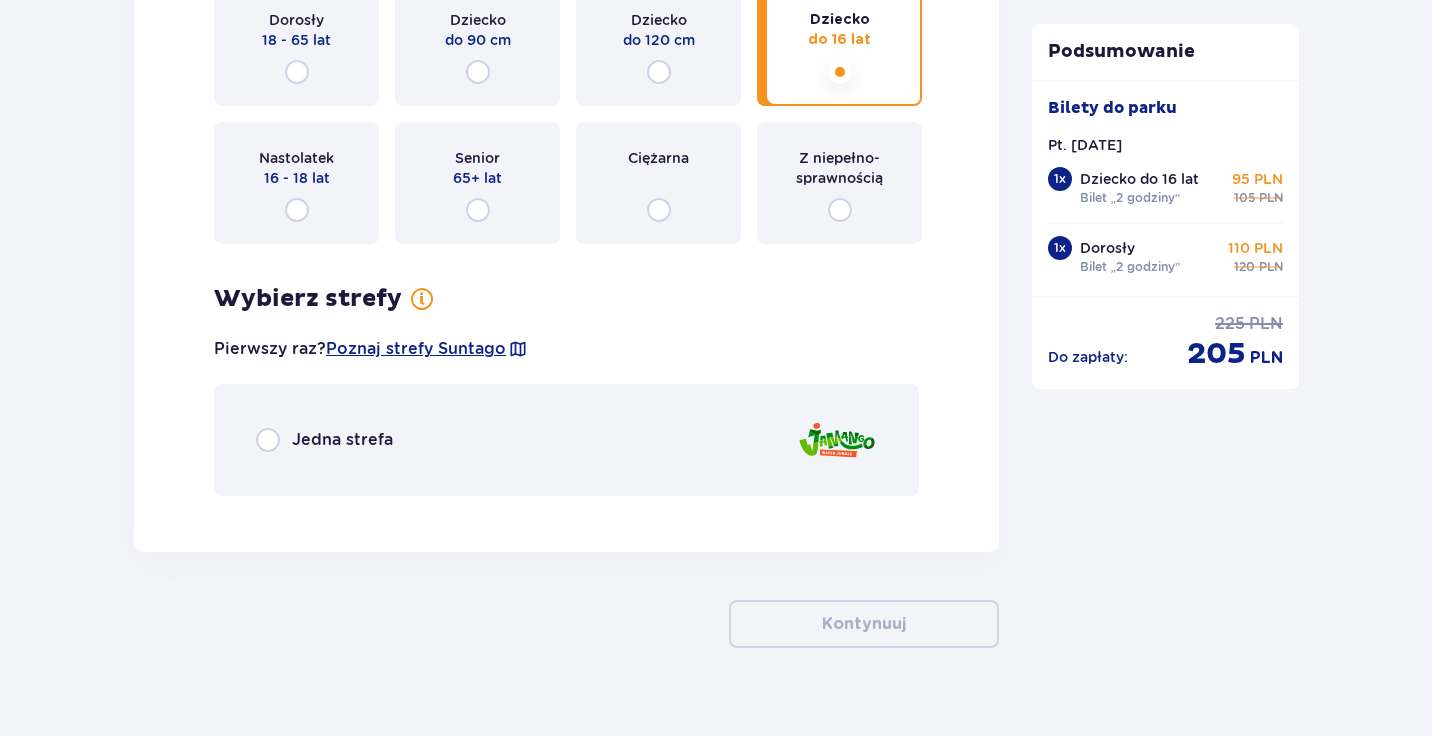 scroll, scrollTop: 4136, scrollLeft: 0, axis: vertical 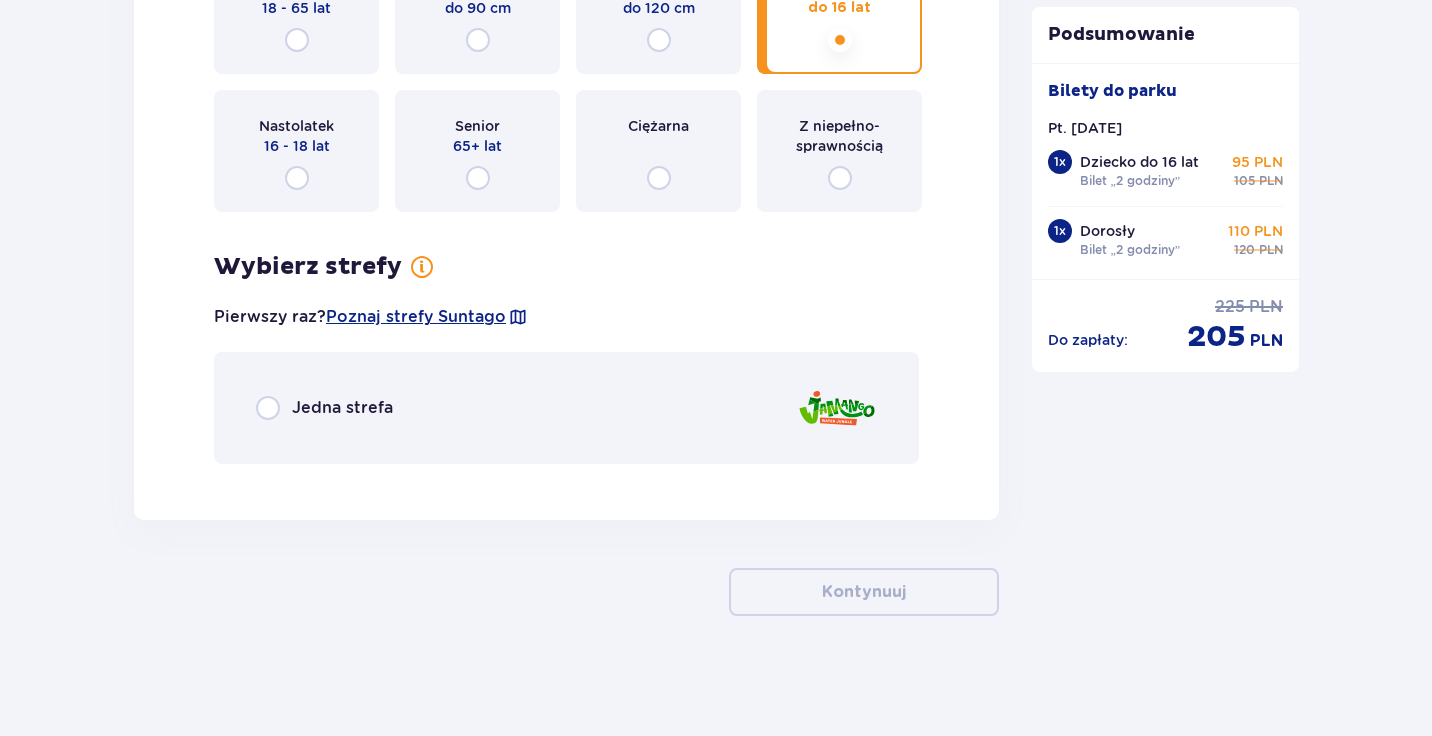 click on "Jedna strefa" at bounding box center [566, 408] 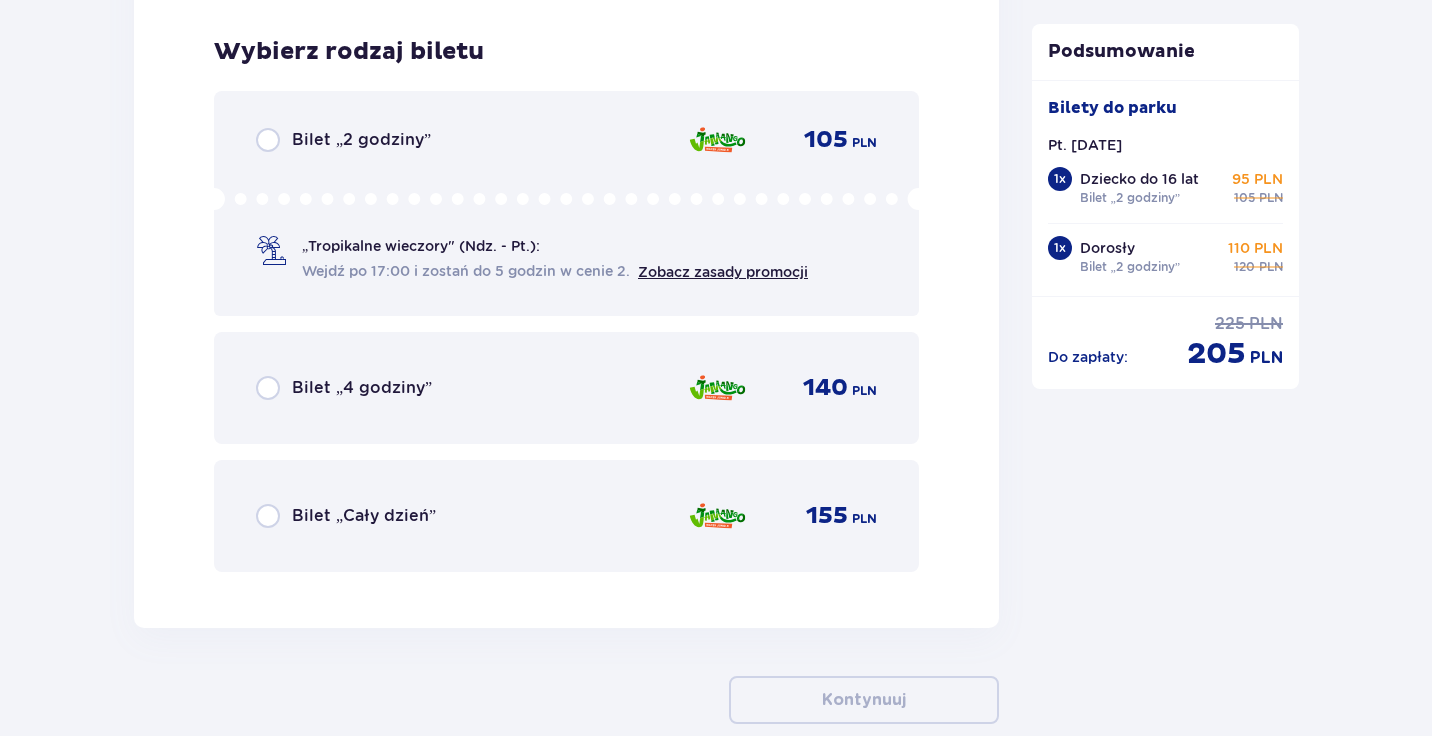 scroll, scrollTop: 4616, scrollLeft: 0, axis: vertical 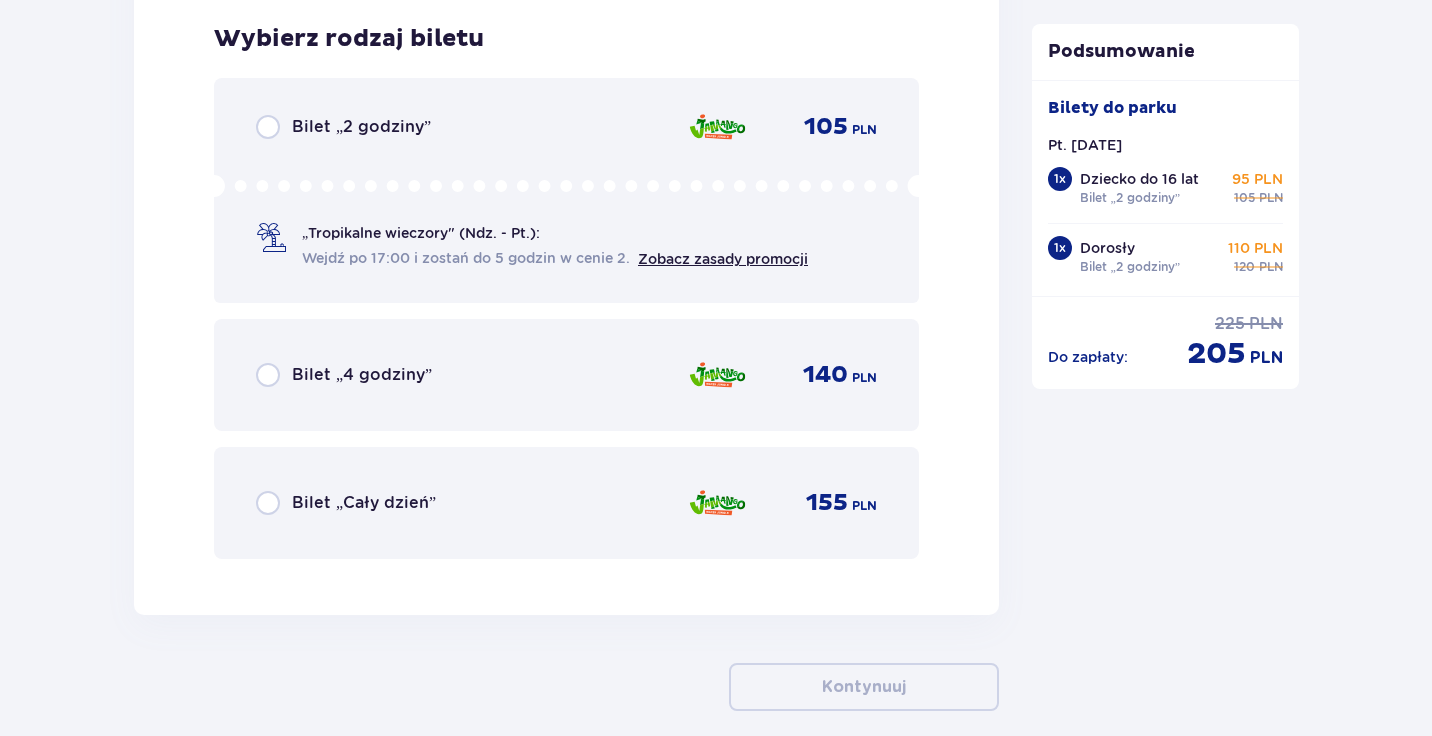 click on "Bilet „2 godziny” 105 PLN" at bounding box center (566, 127) 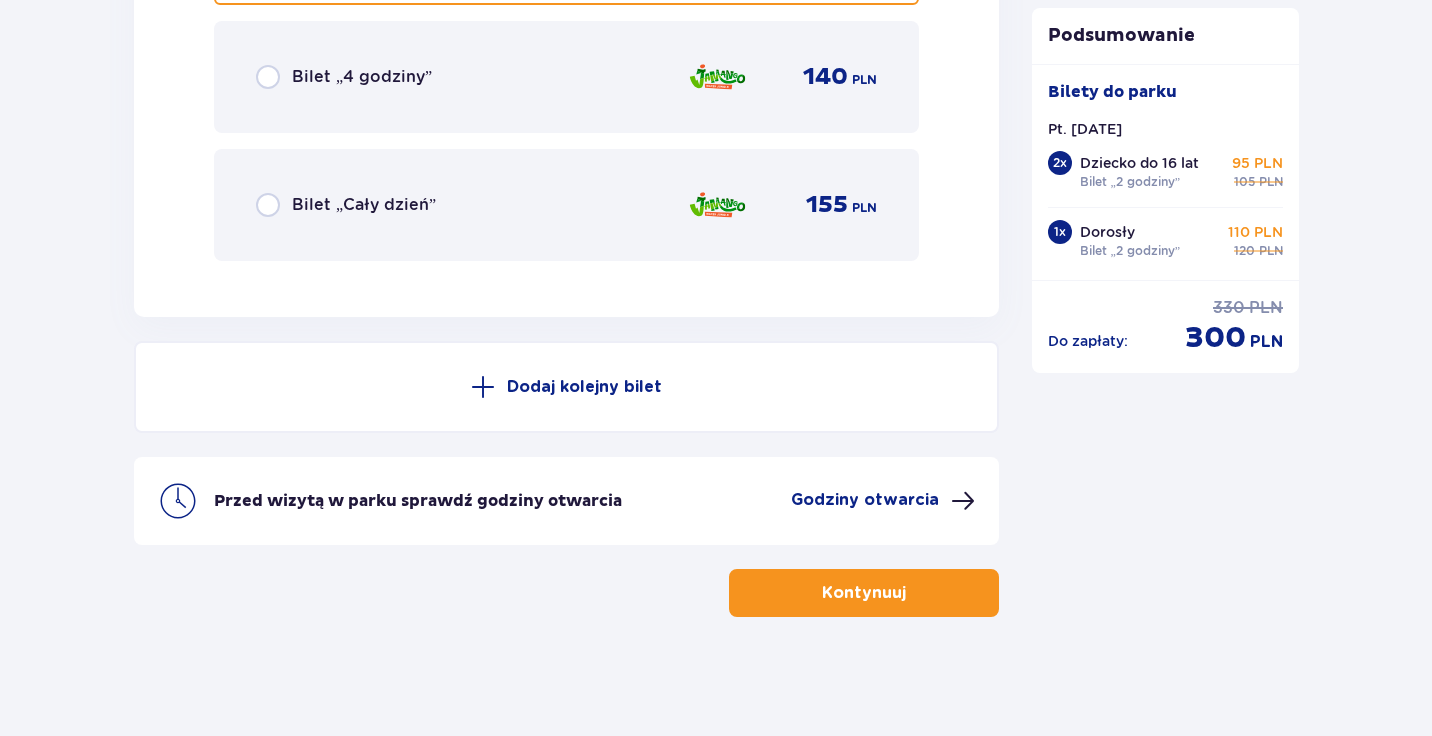 scroll, scrollTop: 4915, scrollLeft: 0, axis: vertical 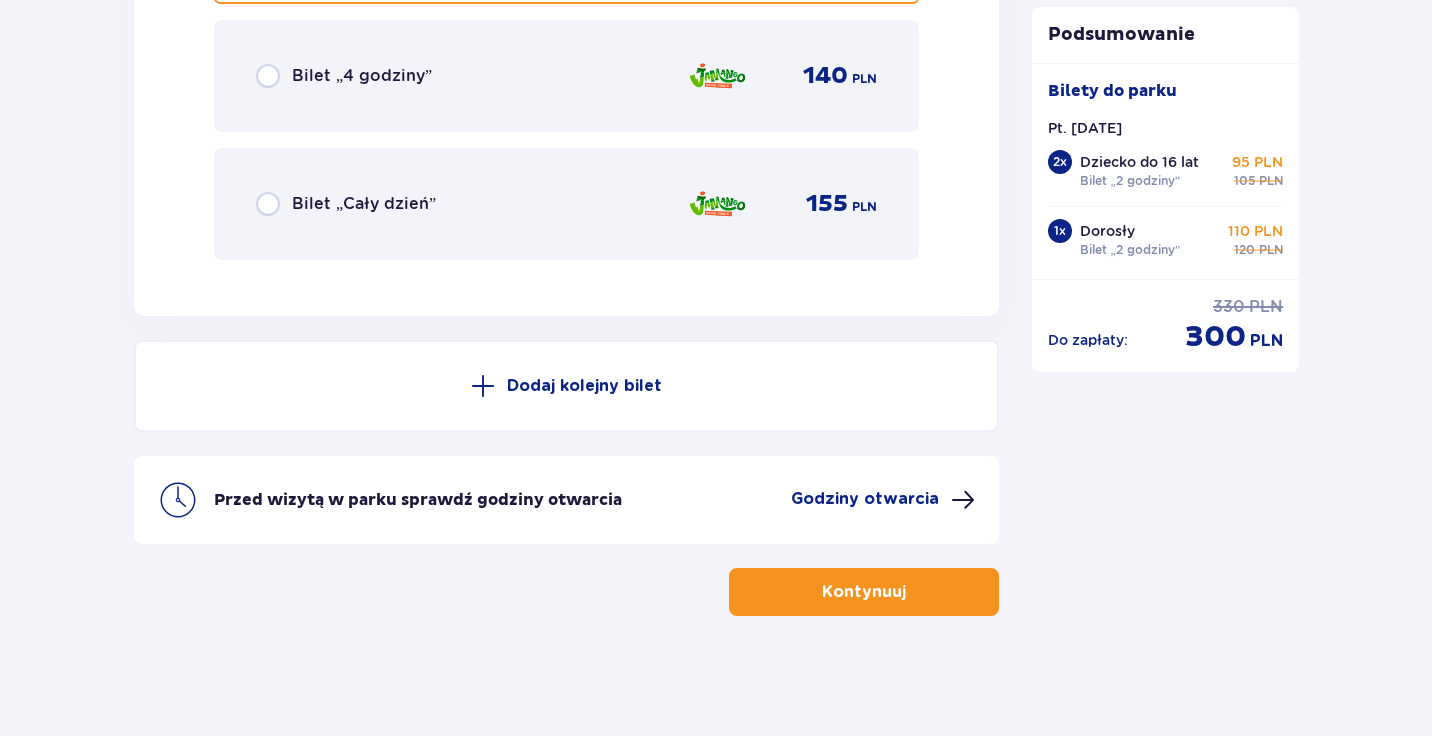 click on "Kontynuuj" at bounding box center [864, 592] 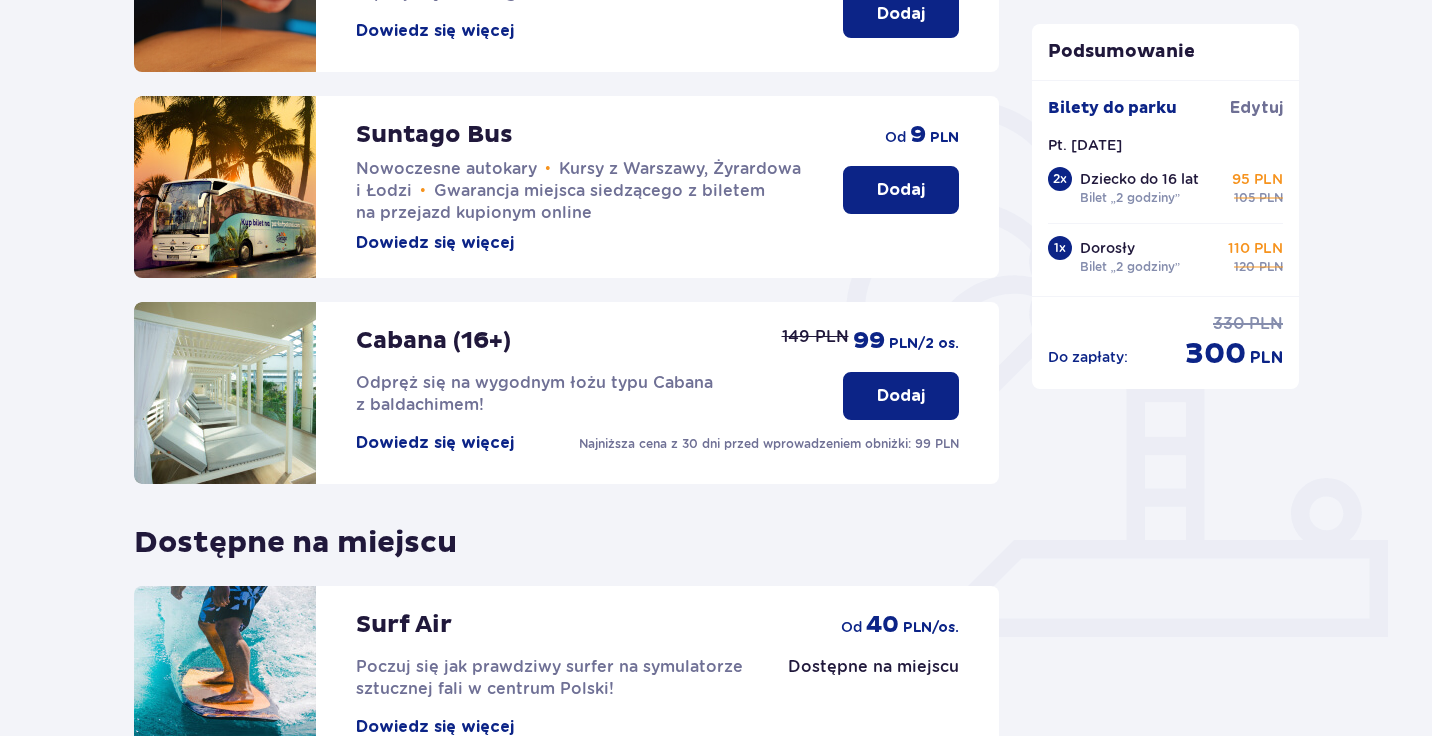 scroll, scrollTop: 620, scrollLeft: 0, axis: vertical 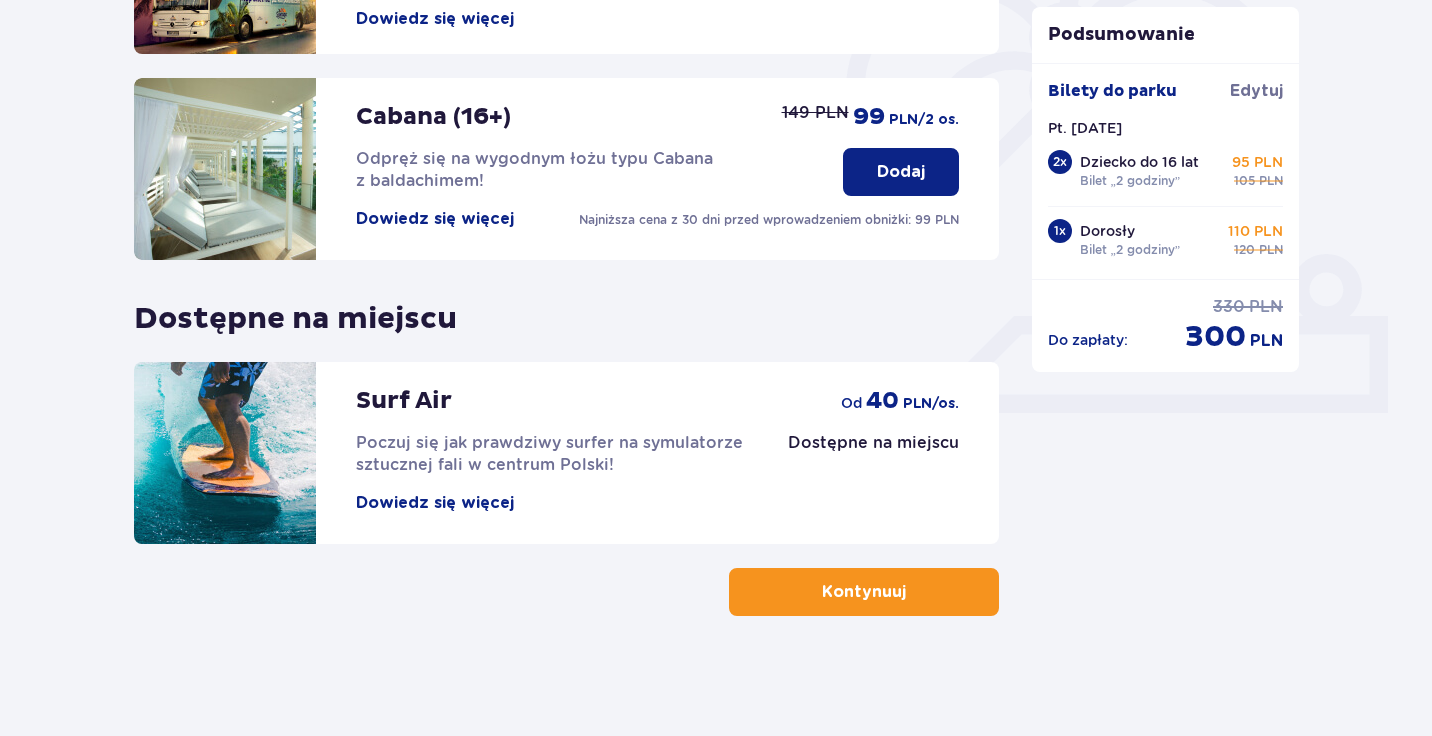 click on "Kontynuuj" at bounding box center [864, 592] 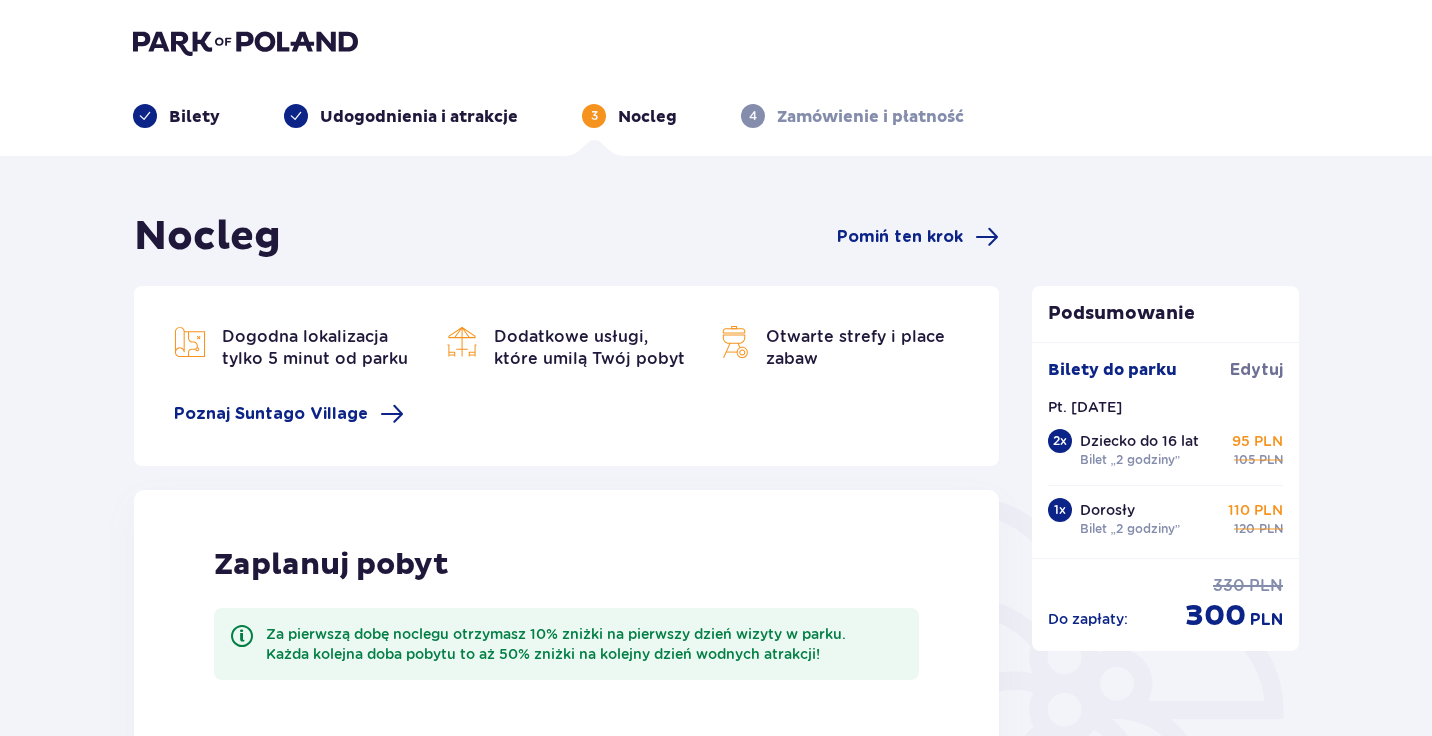 scroll, scrollTop: 0, scrollLeft: 0, axis: both 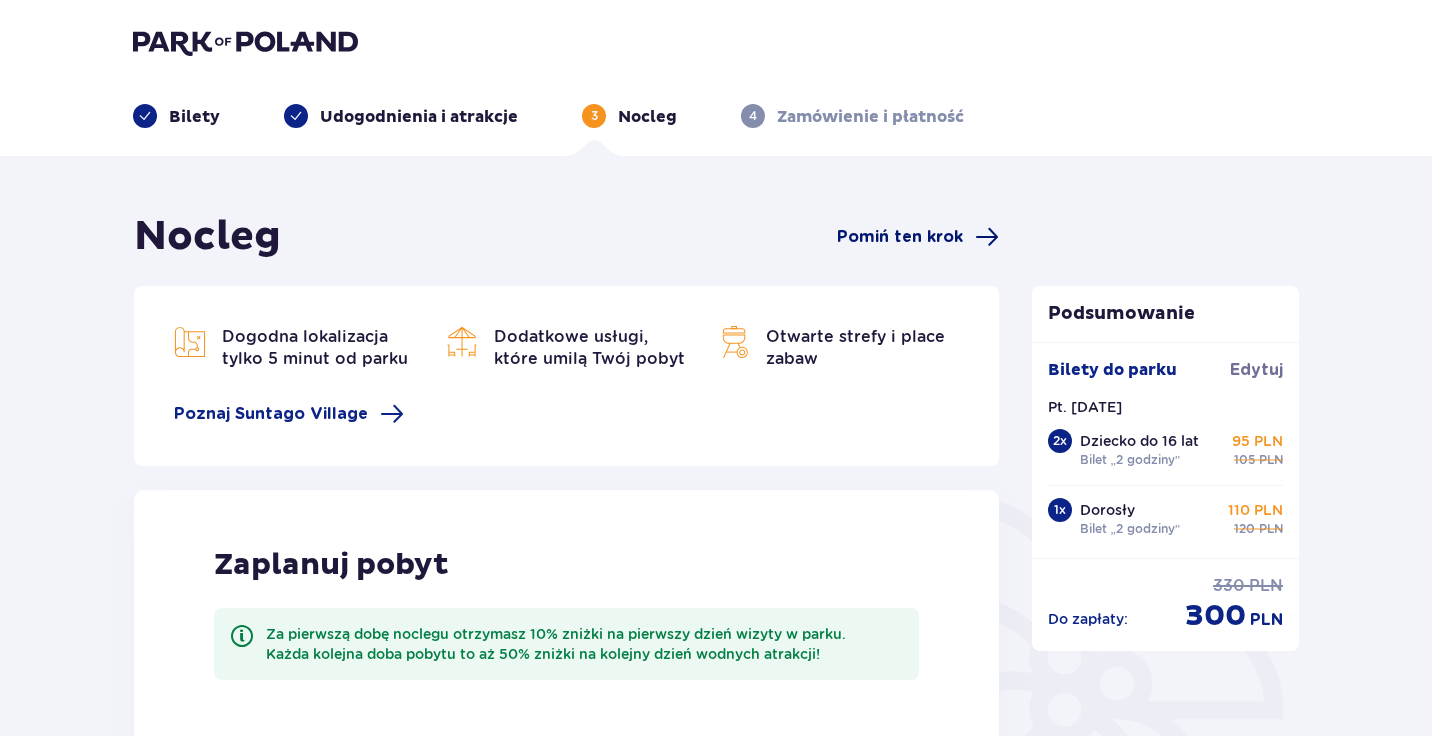 click on "Pomiń ten krok" at bounding box center (900, 237) 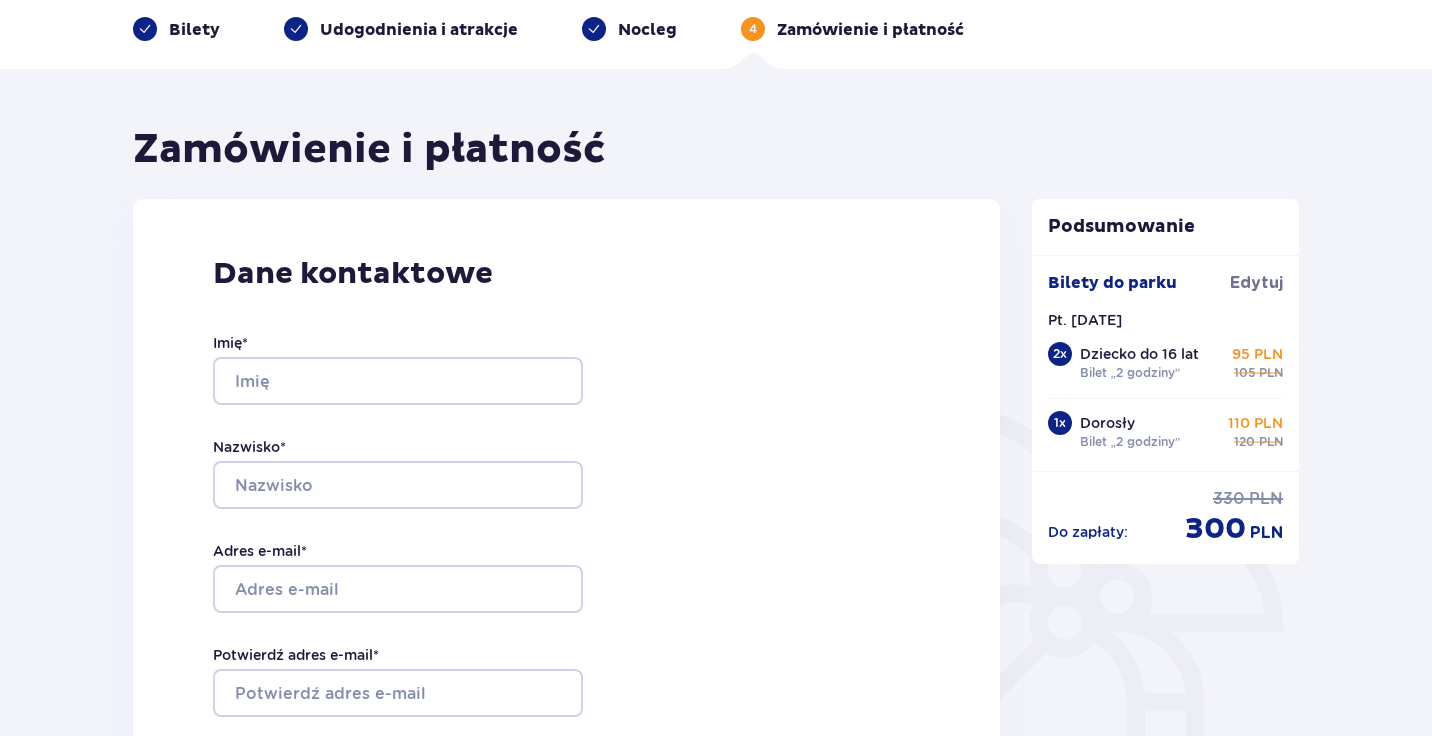 scroll, scrollTop: 108, scrollLeft: 0, axis: vertical 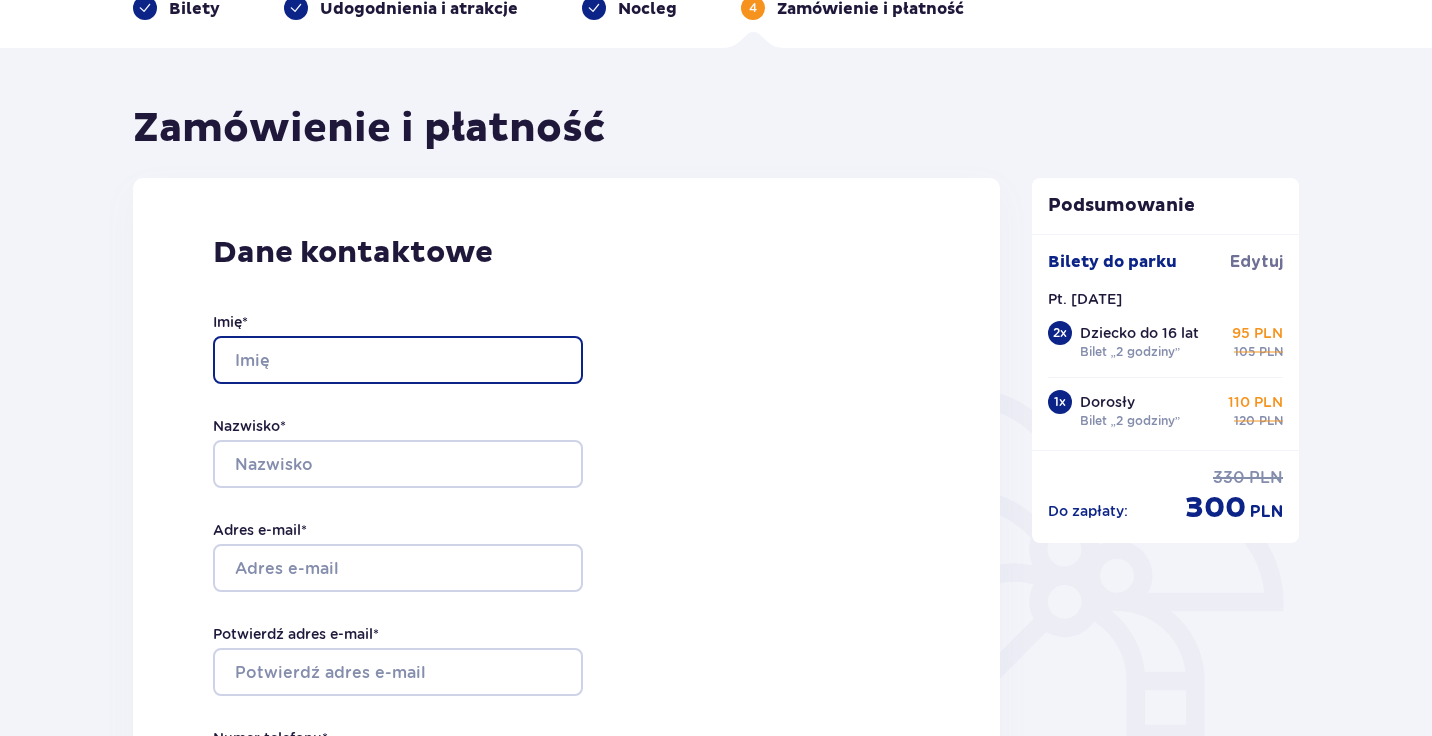 click on "Imię *" at bounding box center (398, 360) 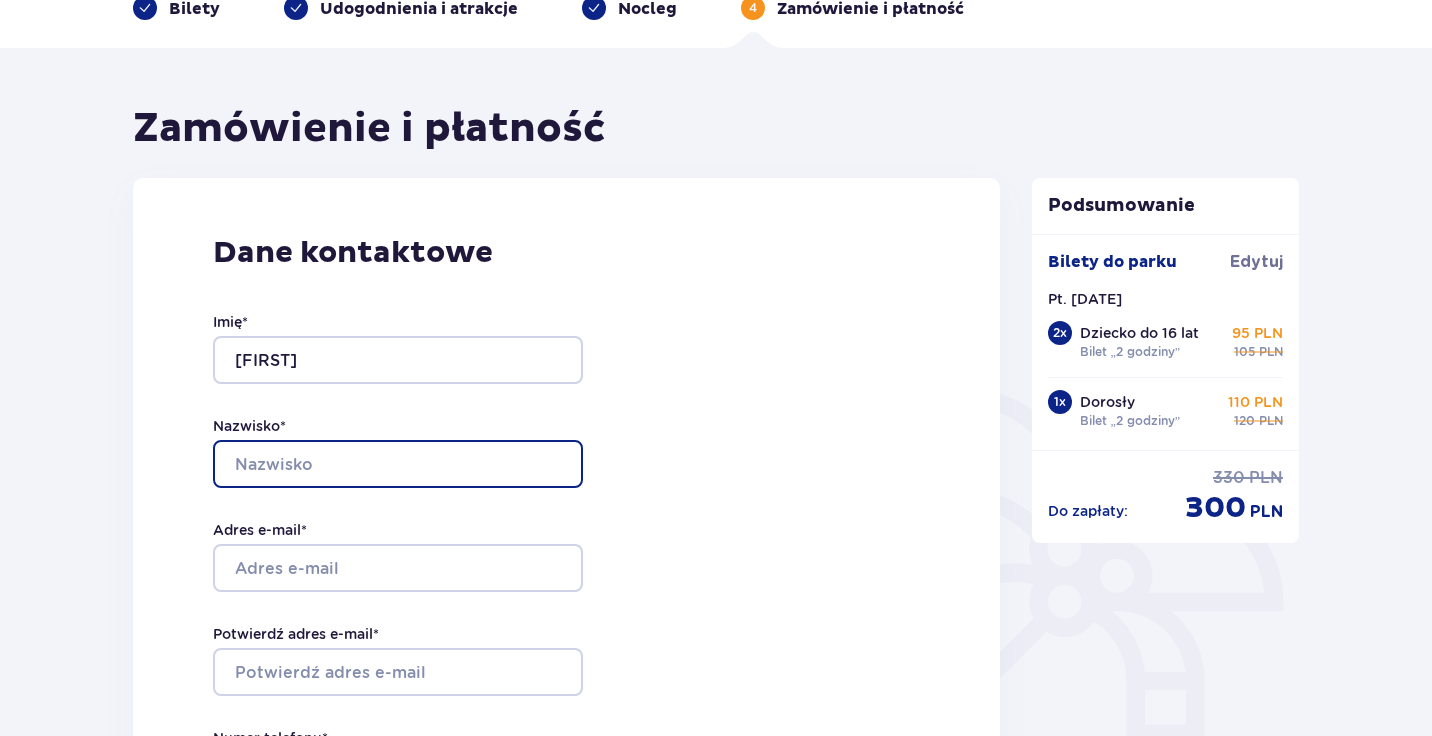 type on "[LAST]" 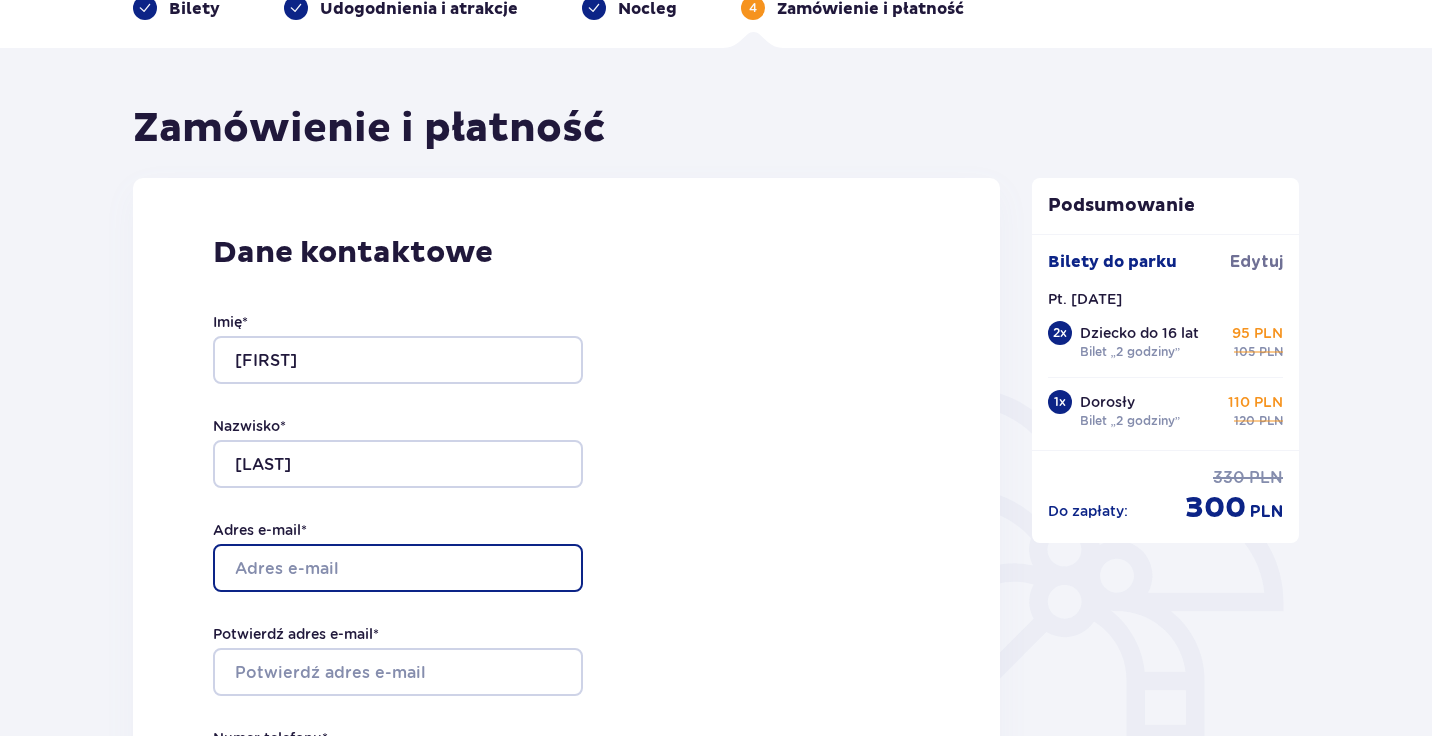 type on "[EMAIL]" 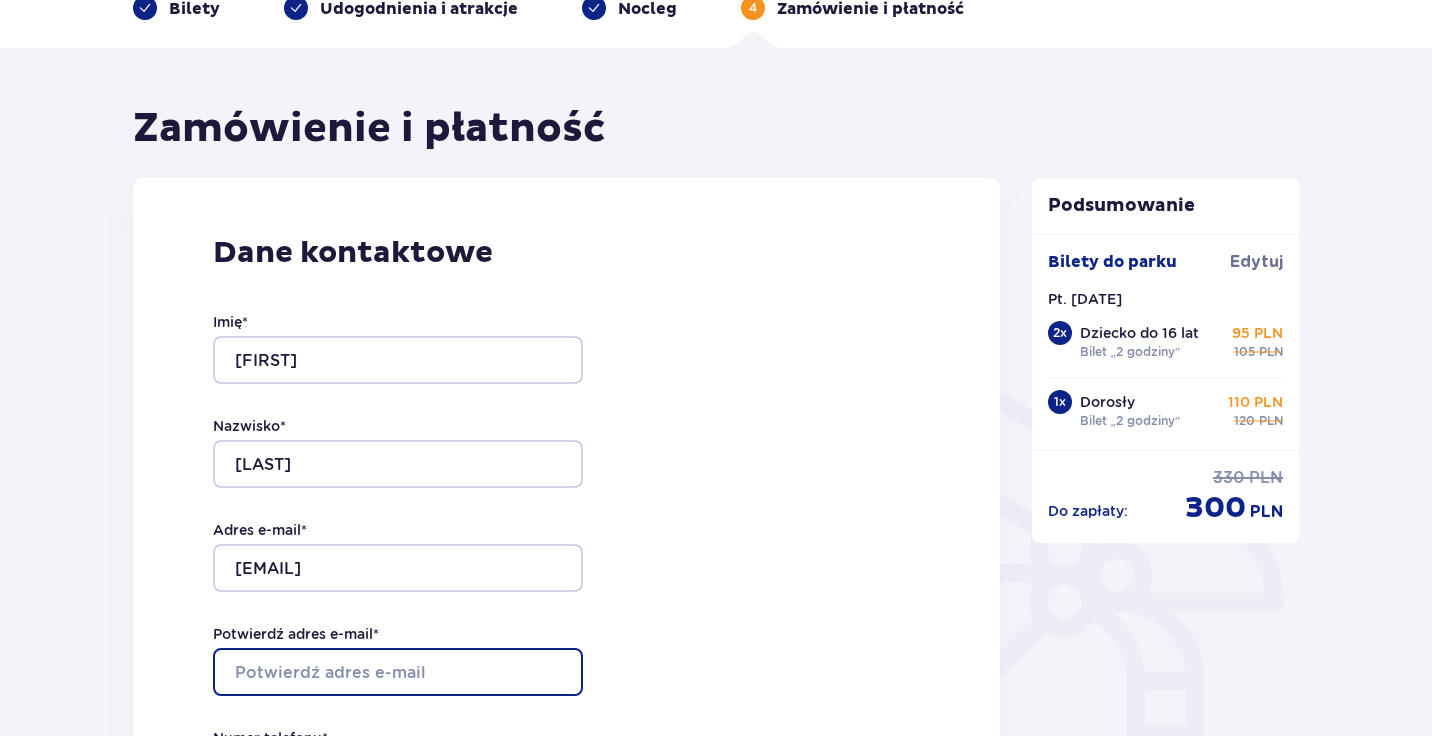 type on "[EMAIL]" 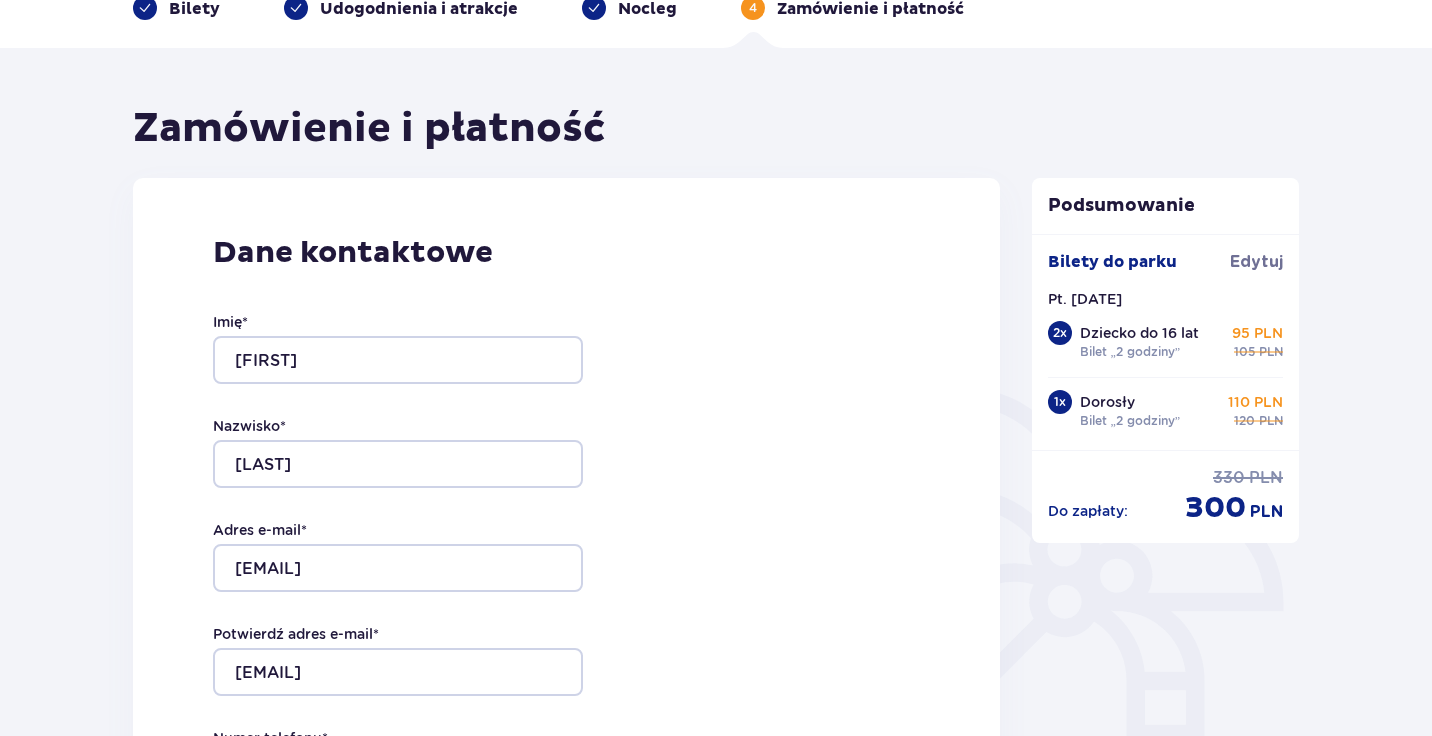 type on "[PHONE]" 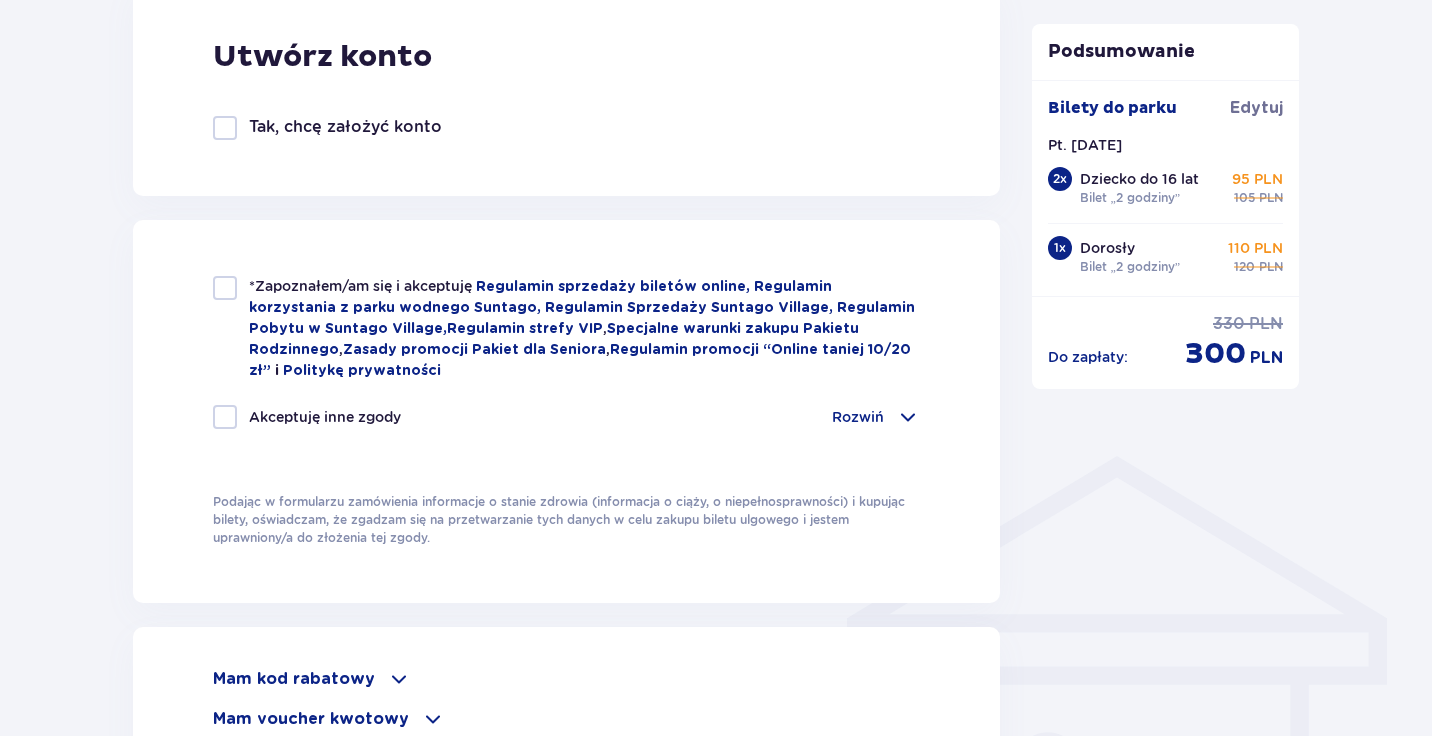 scroll, scrollTop: 1172, scrollLeft: 0, axis: vertical 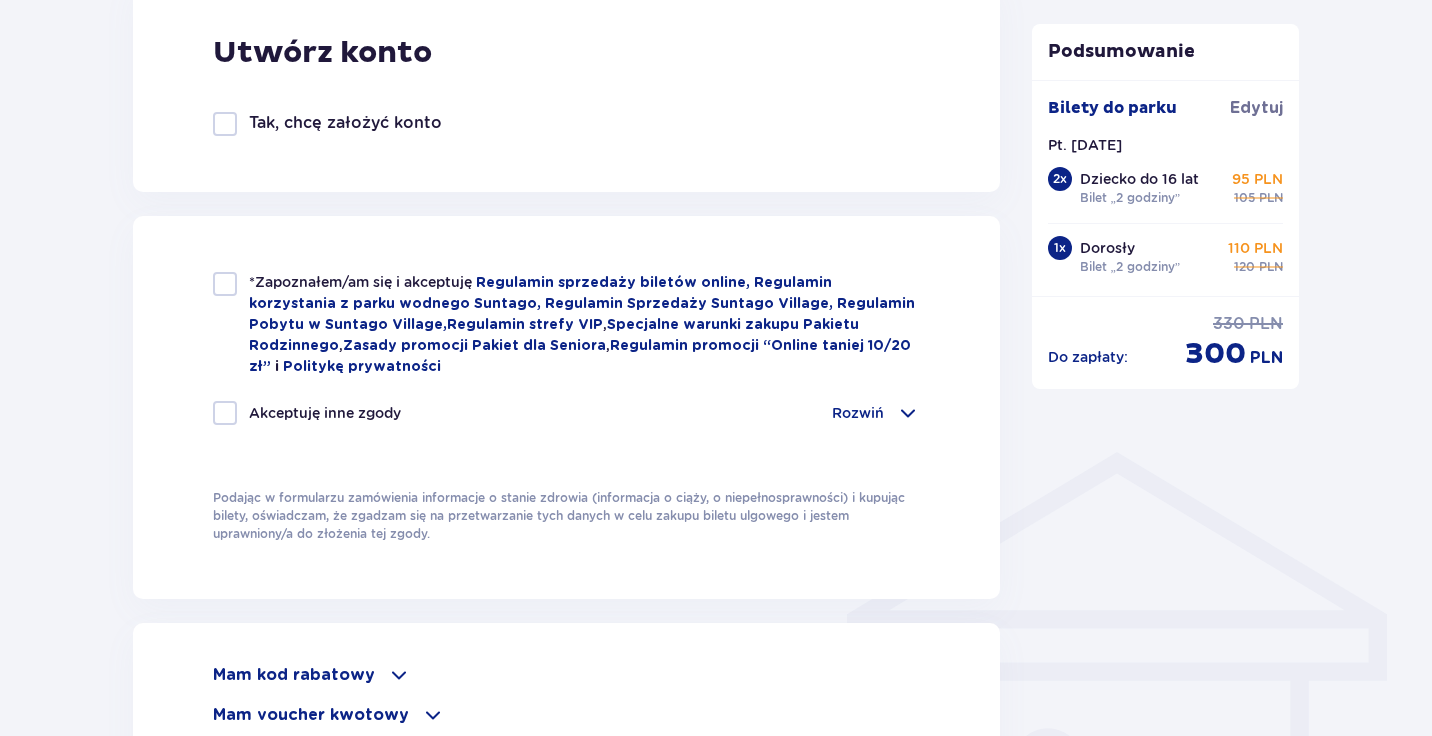 click at bounding box center (225, 284) 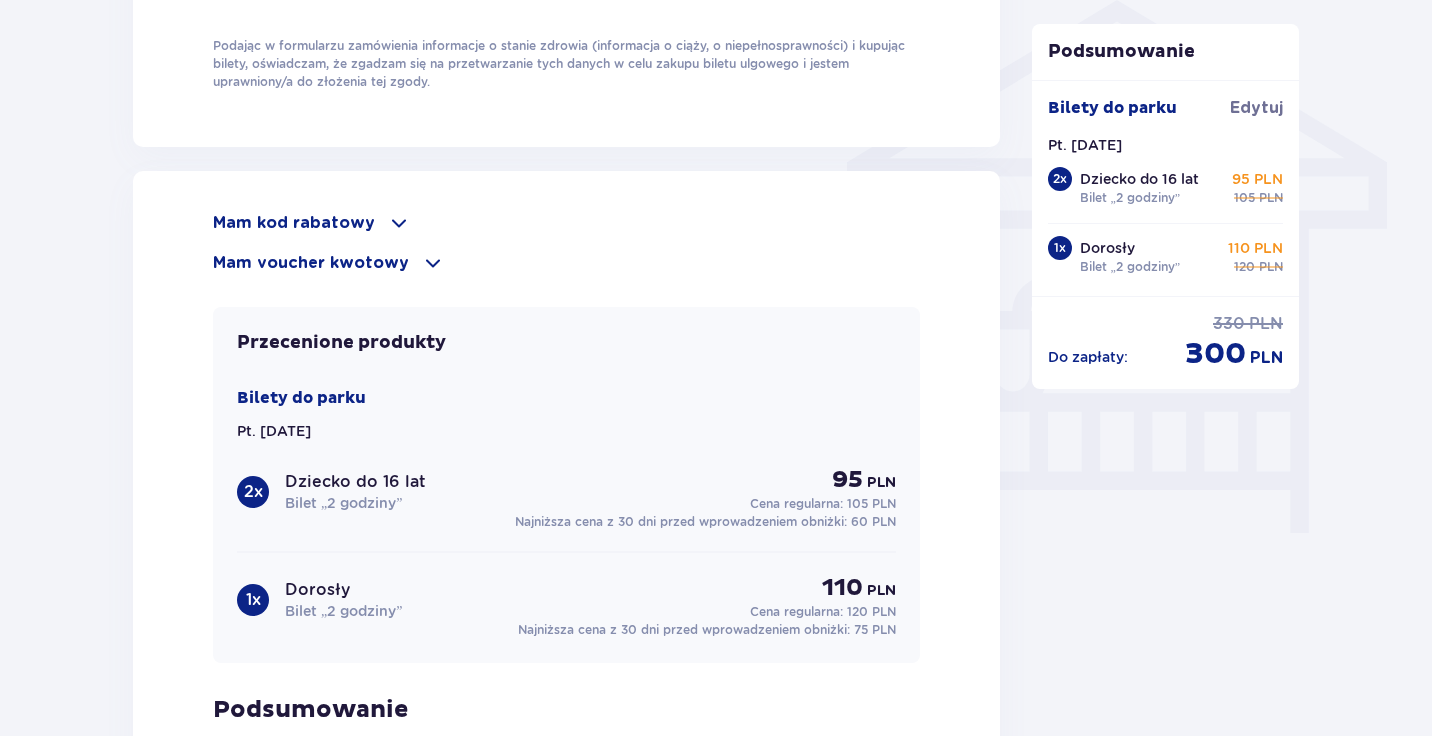 scroll, scrollTop: 1640, scrollLeft: 0, axis: vertical 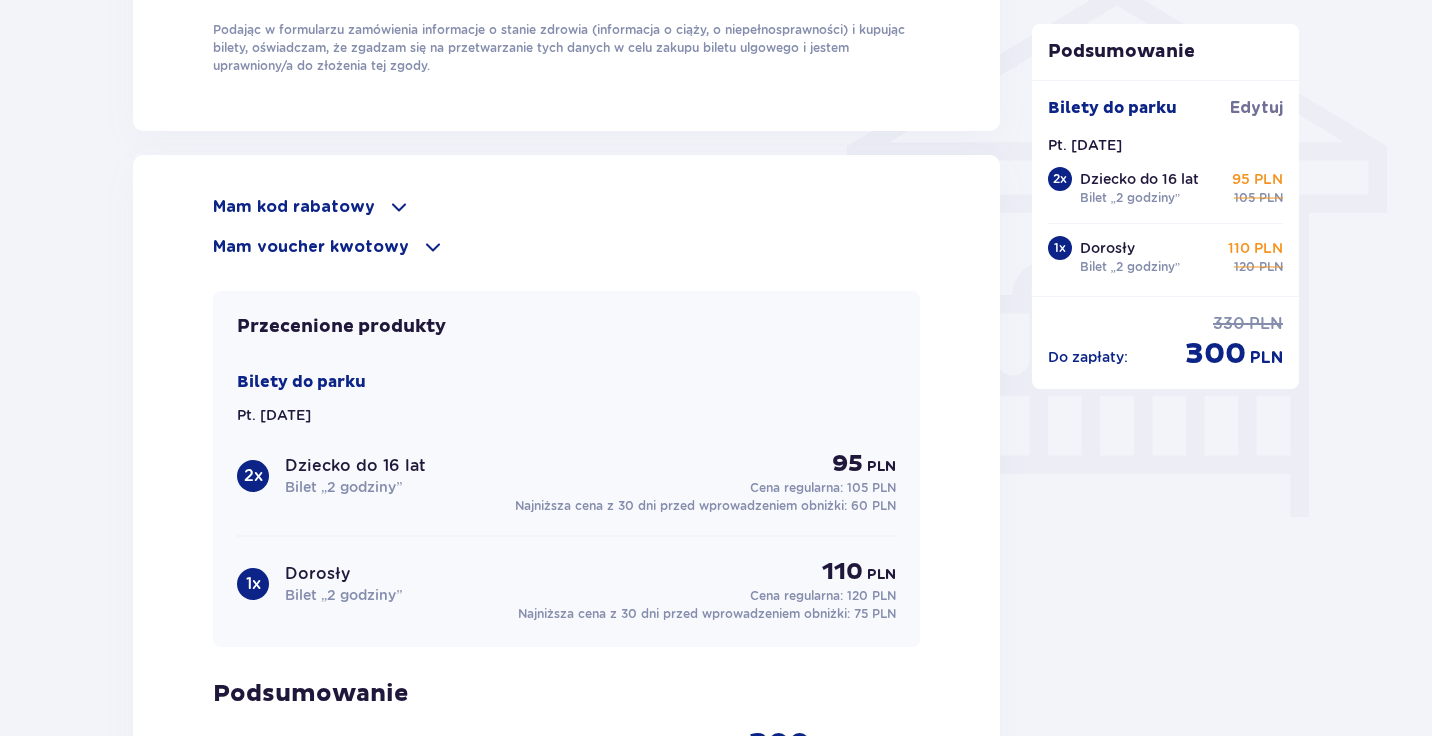 click at bounding box center (433, 247) 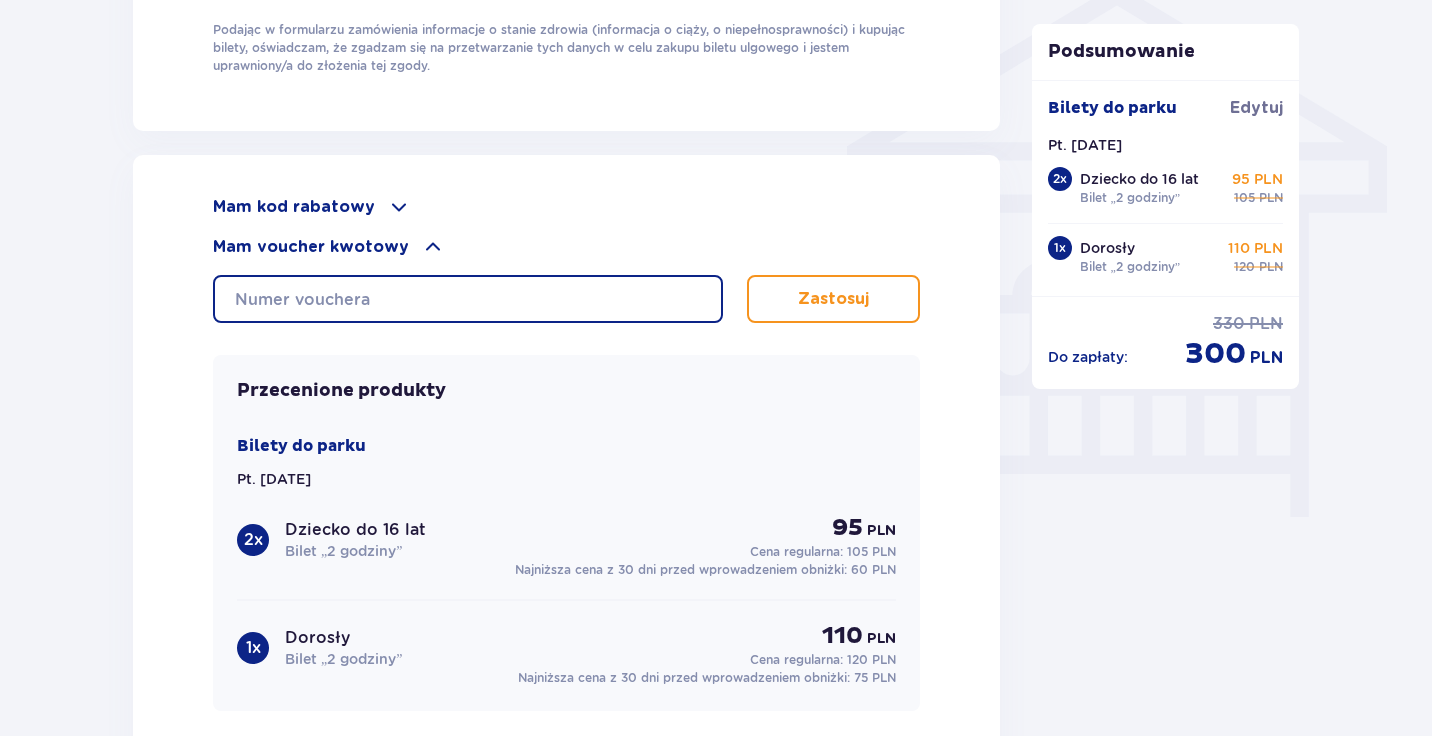 click at bounding box center (468, 299) 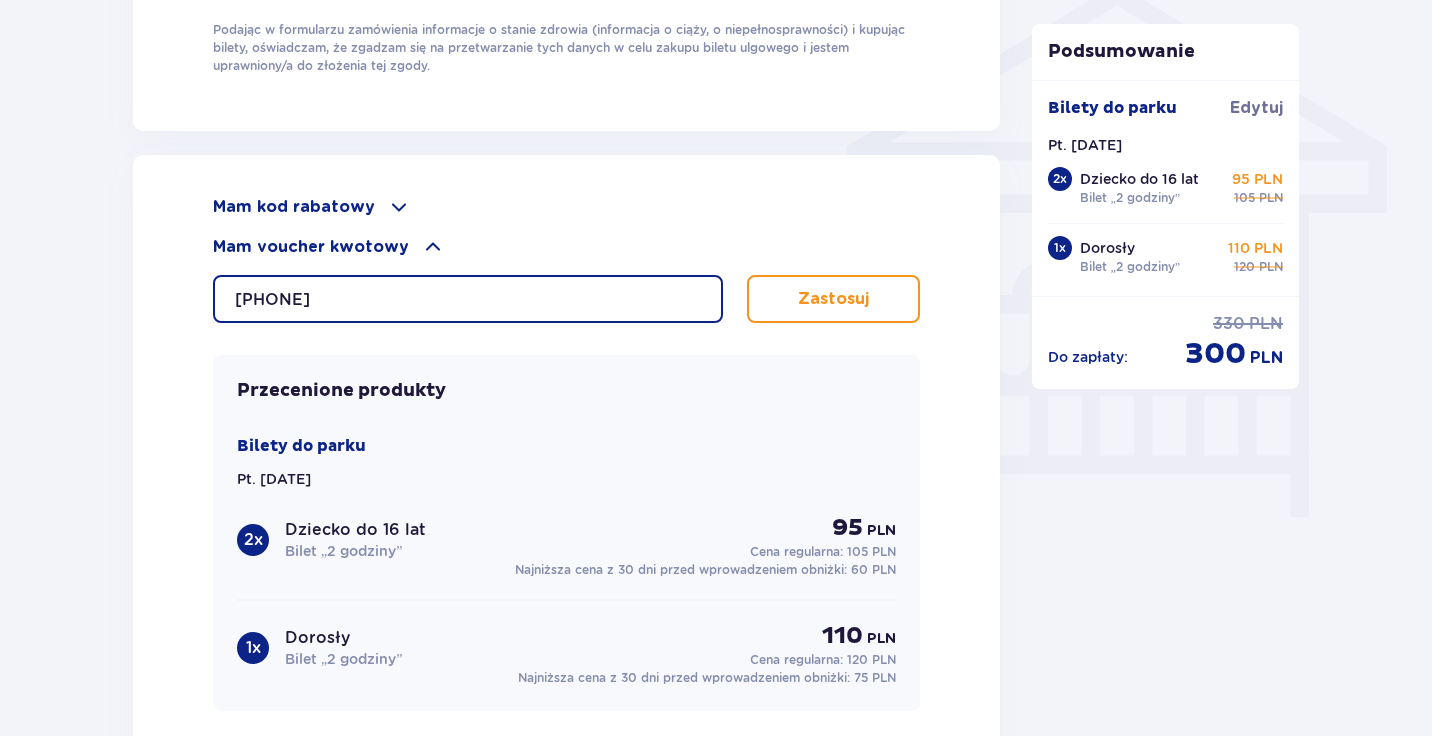 type on "[PHONE]" 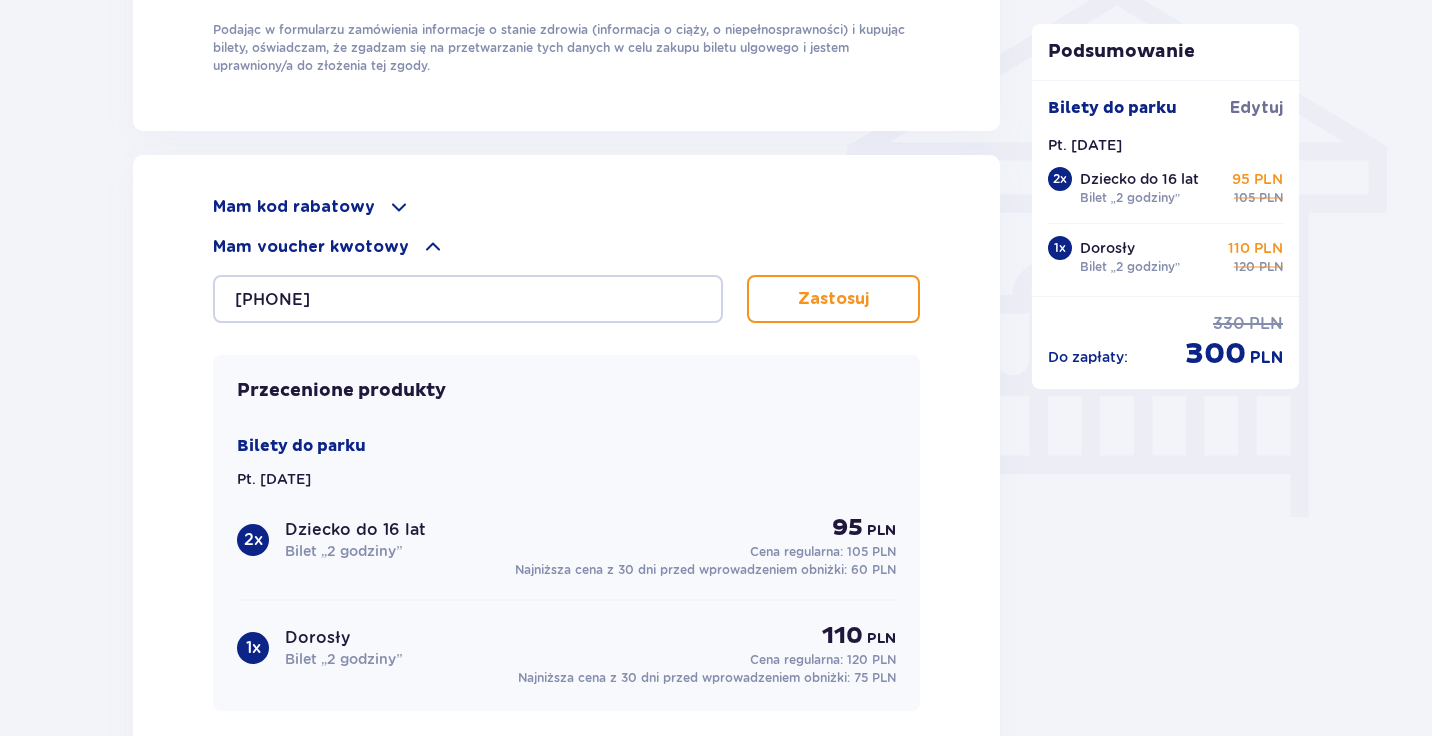 click on "Zastosuj" at bounding box center (833, 299) 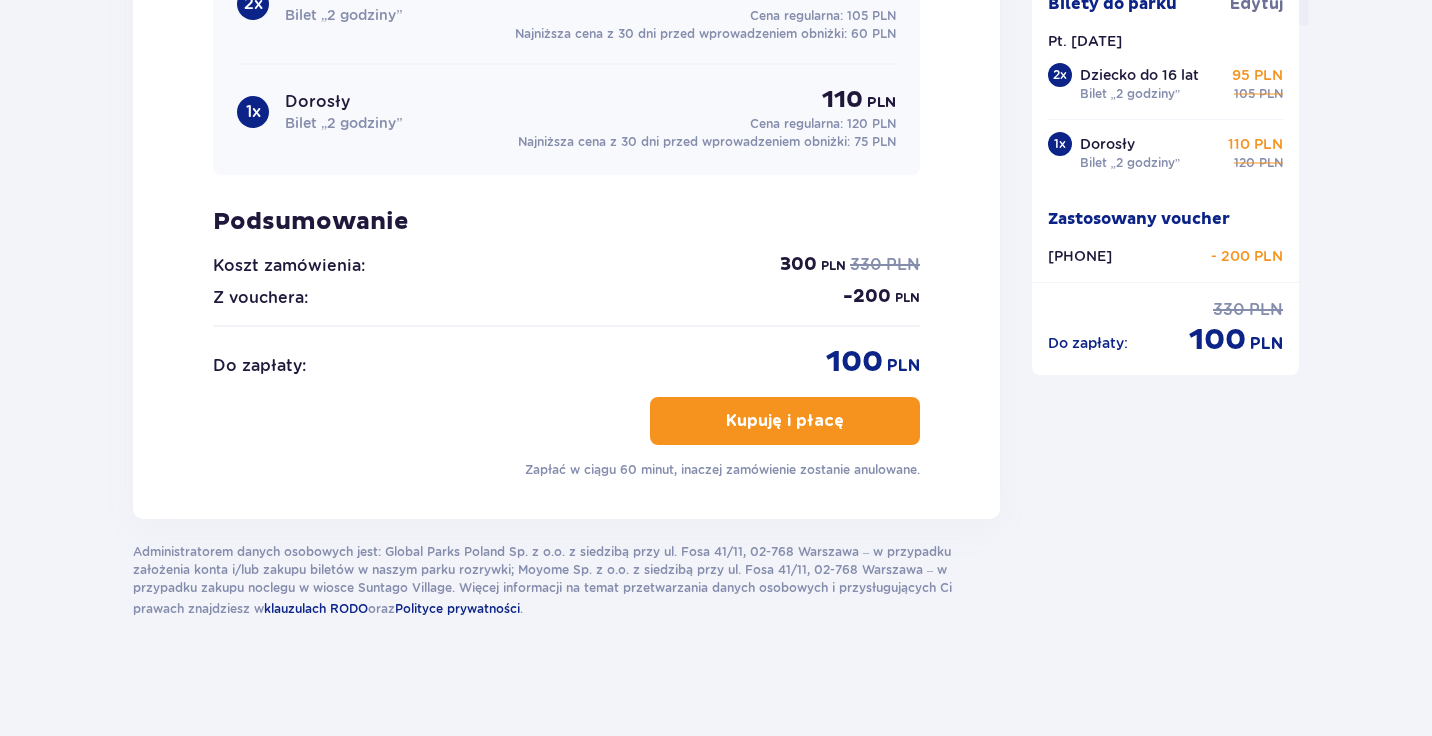 scroll, scrollTop: 2135, scrollLeft: 0, axis: vertical 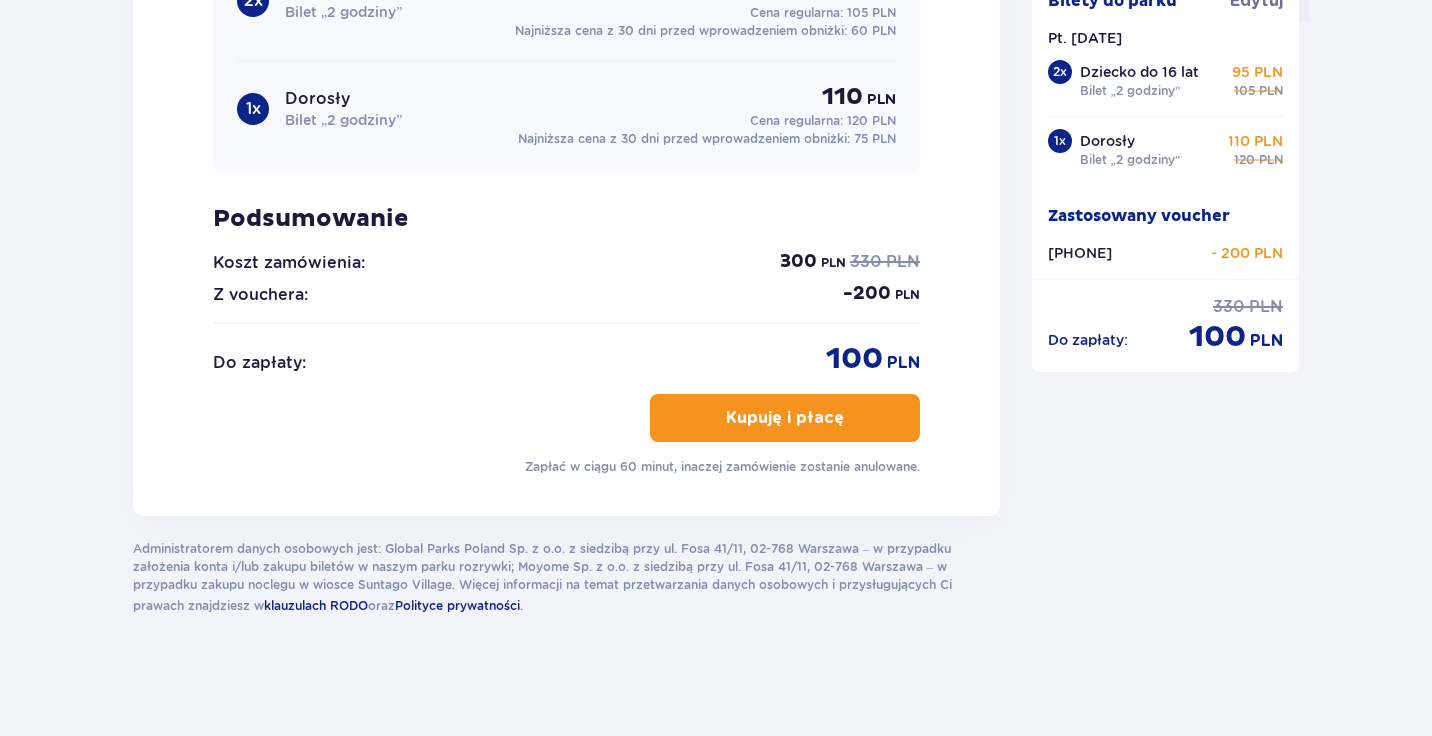 click at bounding box center [848, 418] 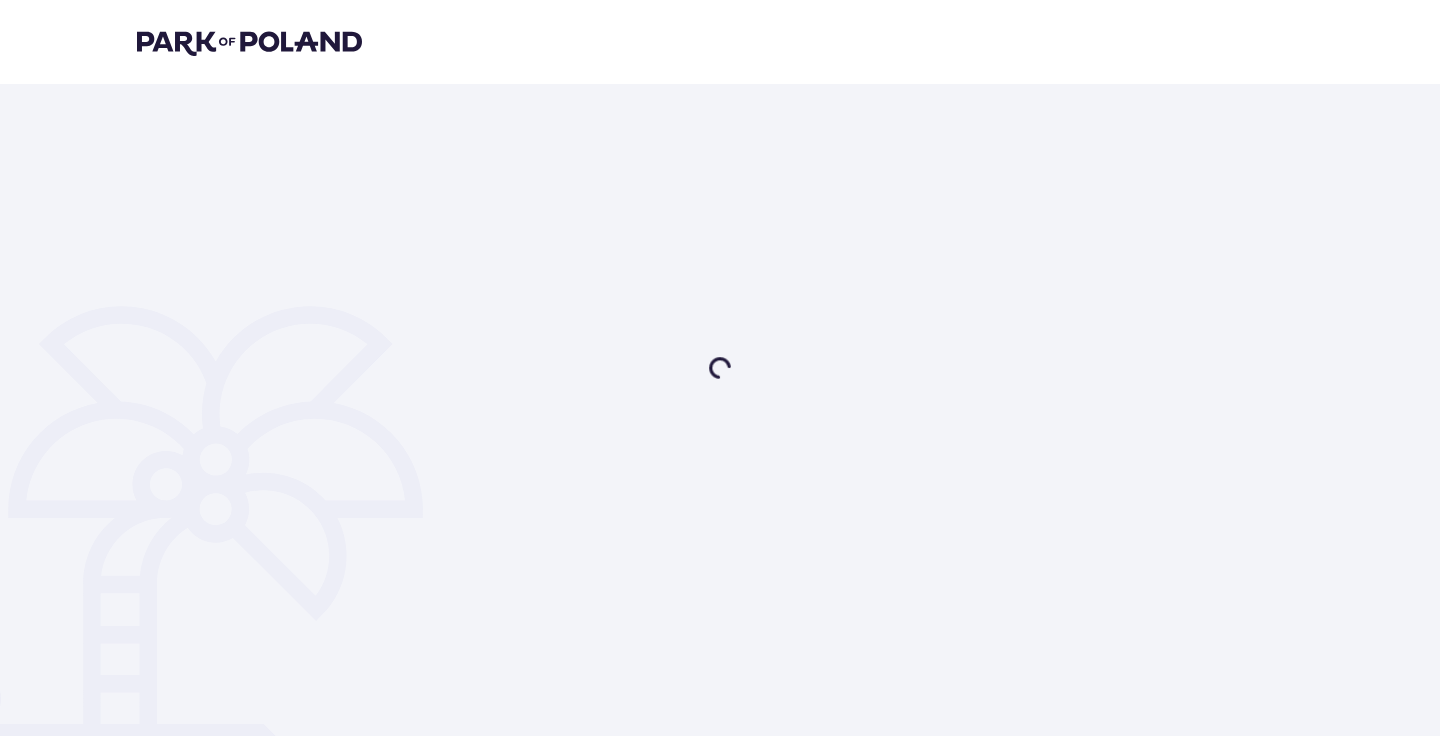 scroll, scrollTop: 0, scrollLeft: 0, axis: both 